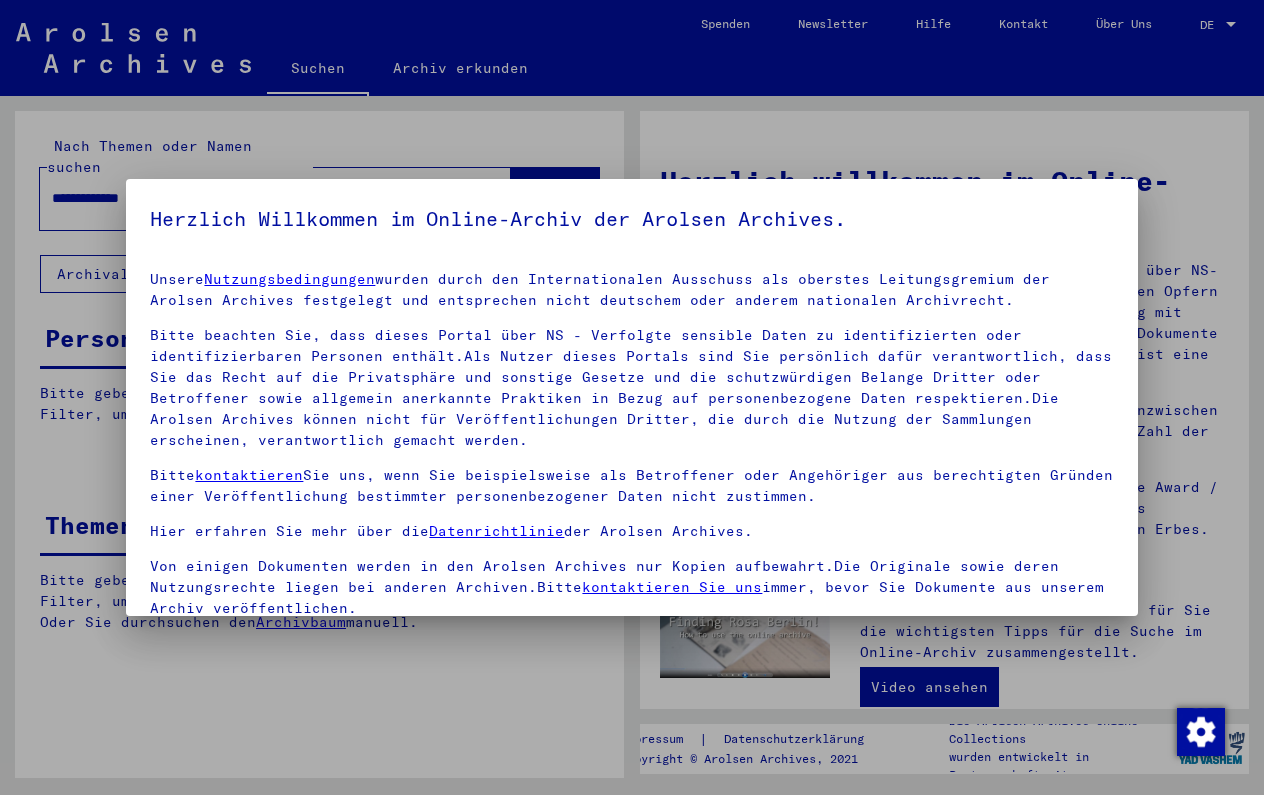 scroll, scrollTop: 0, scrollLeft: 0, axis: both 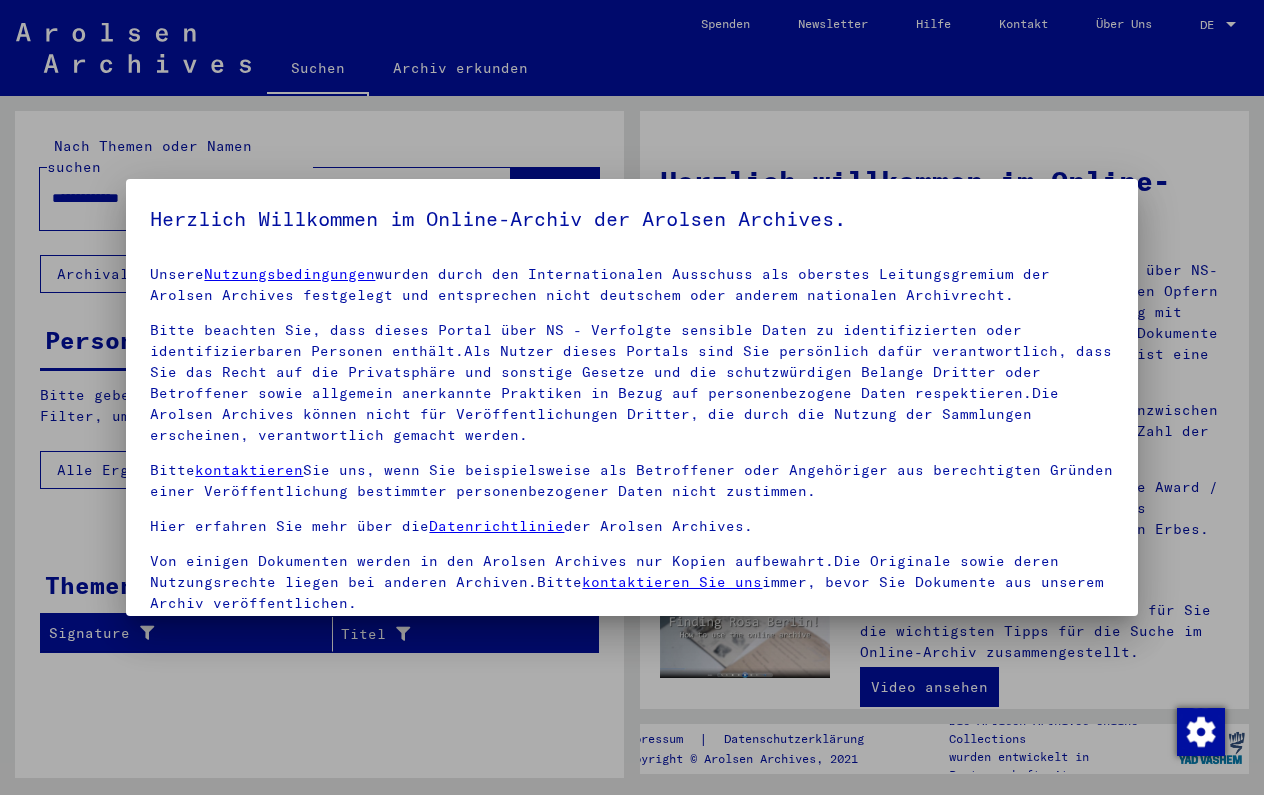 click at bounding box center (632, 397) 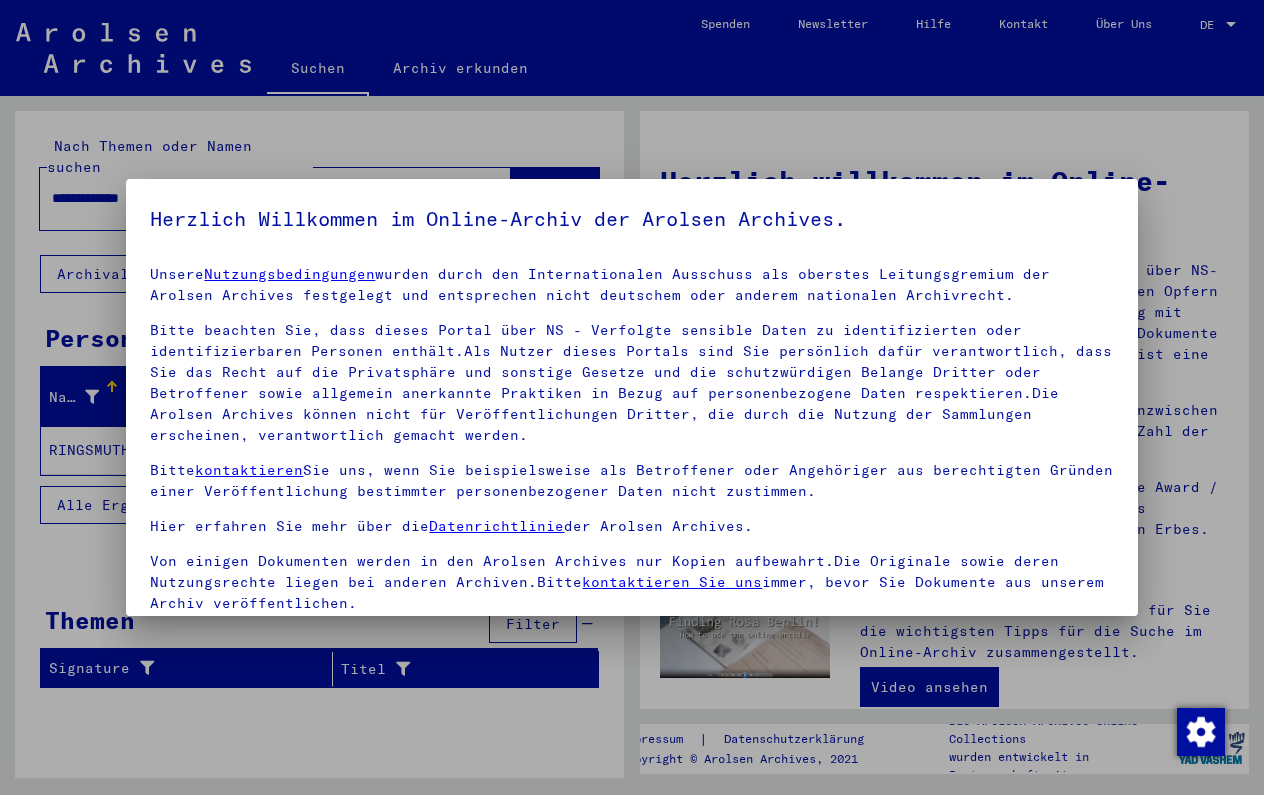 click at bounding box center (632, 397) 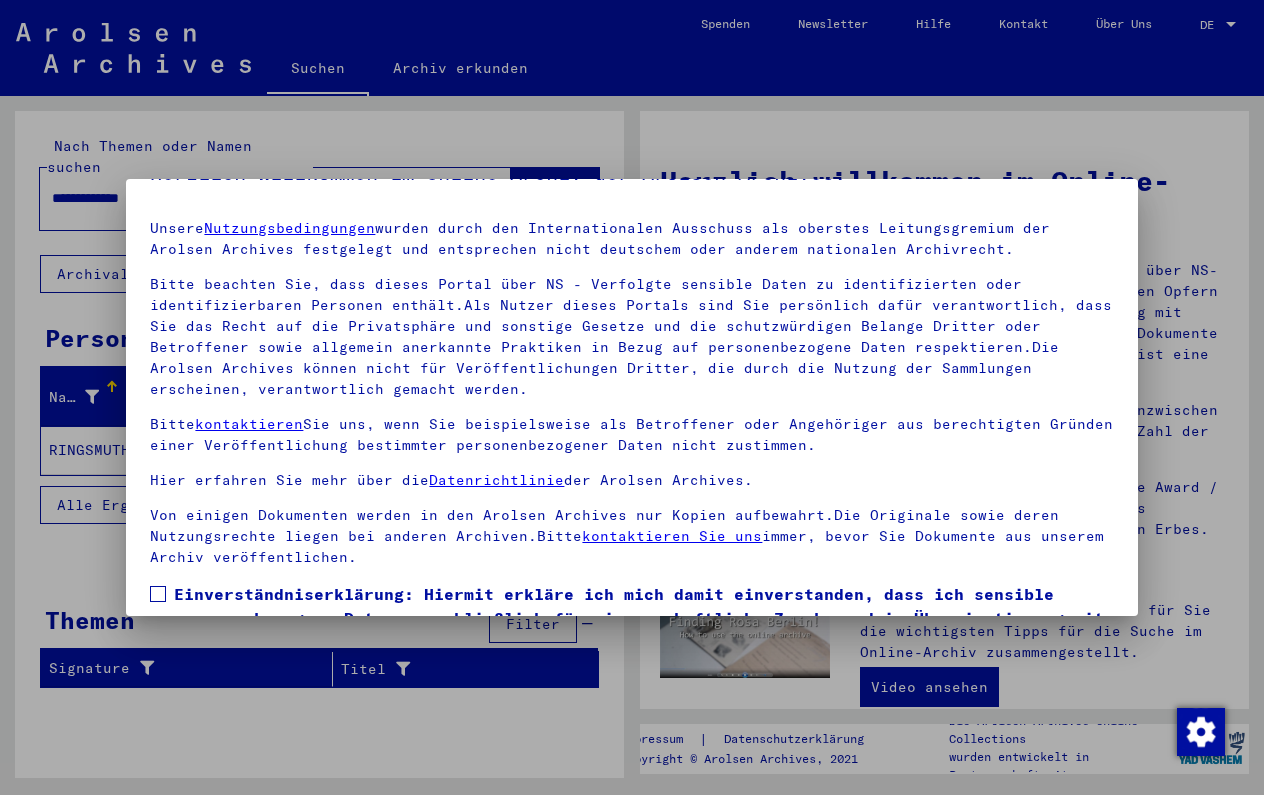 scroll, scrollTop: 156, scrollLeft: 0, axis: vertical 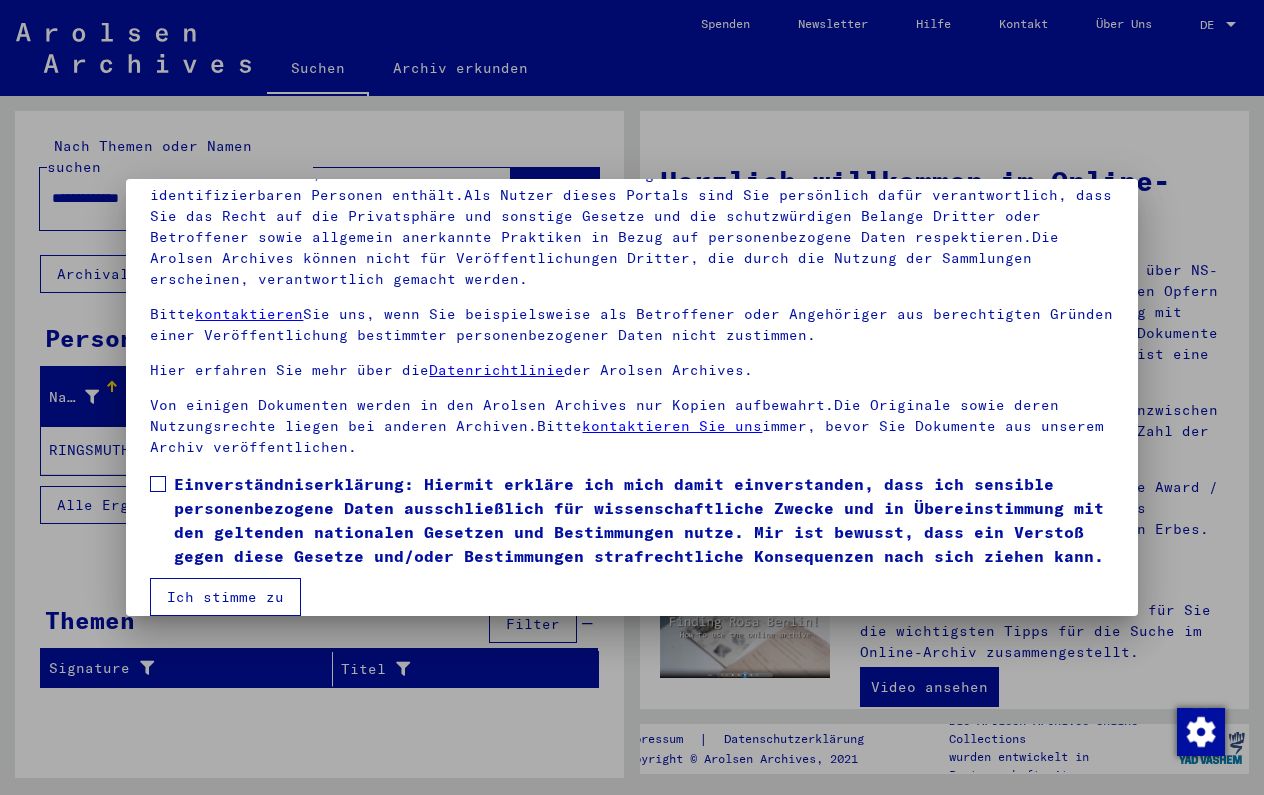 click at bounding box center [158, 484] 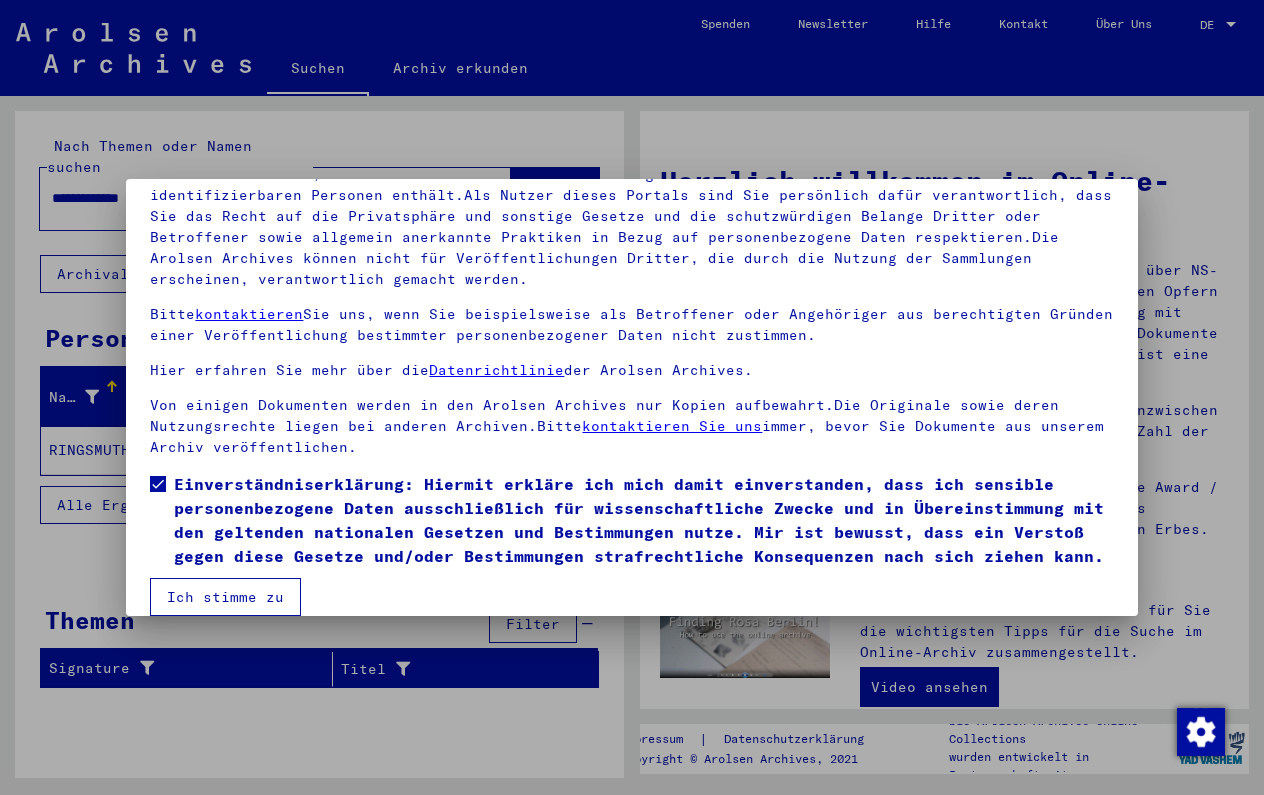 click on "Ich stimme zu" at bounding box center (225, 597) 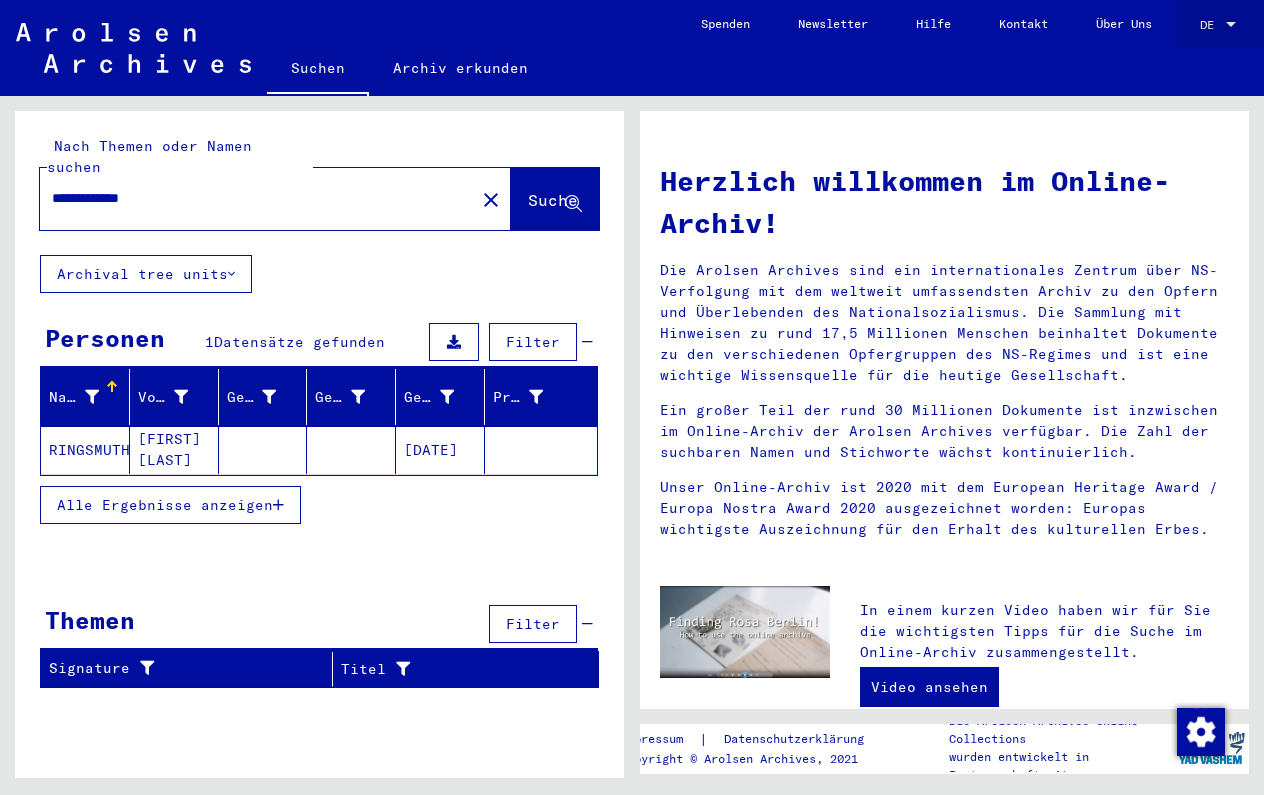 click on "DE" at bounding box center [1211, 25] 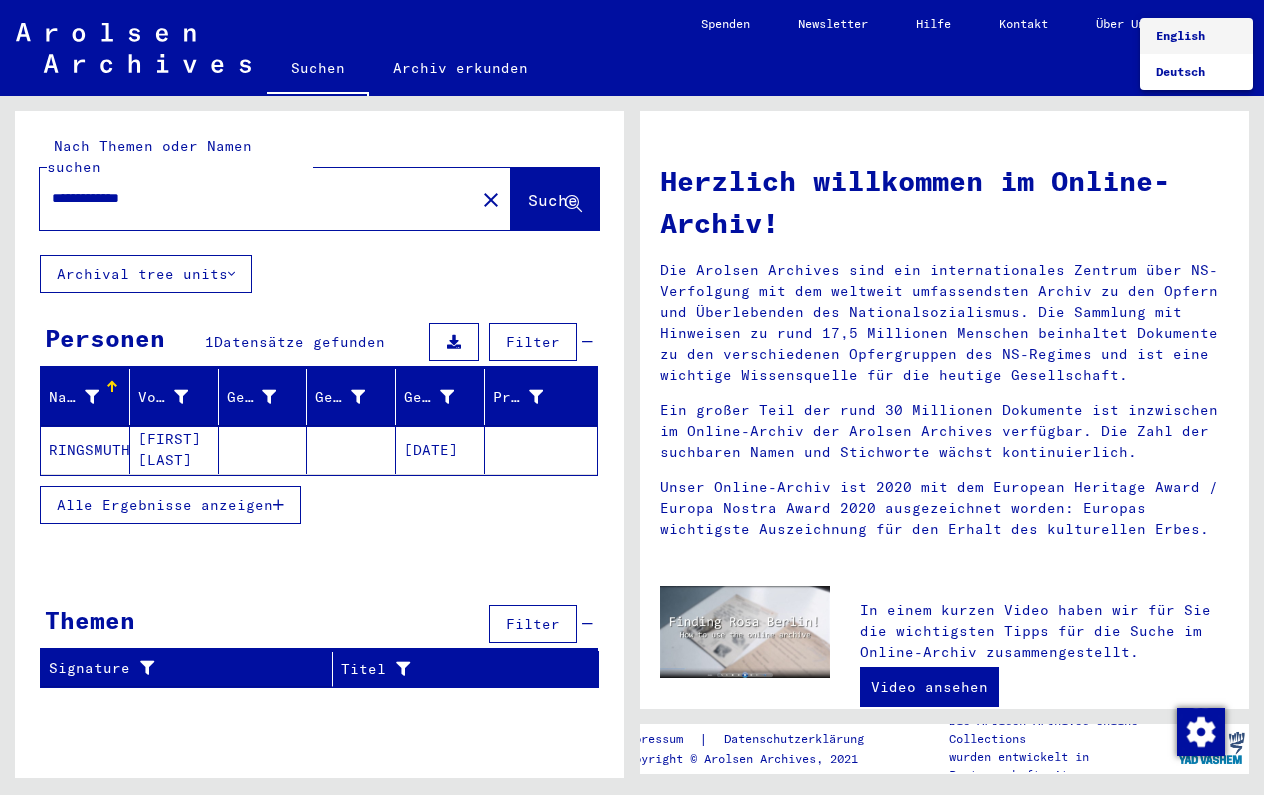 click on "English" at bounding box center [1196, 36] 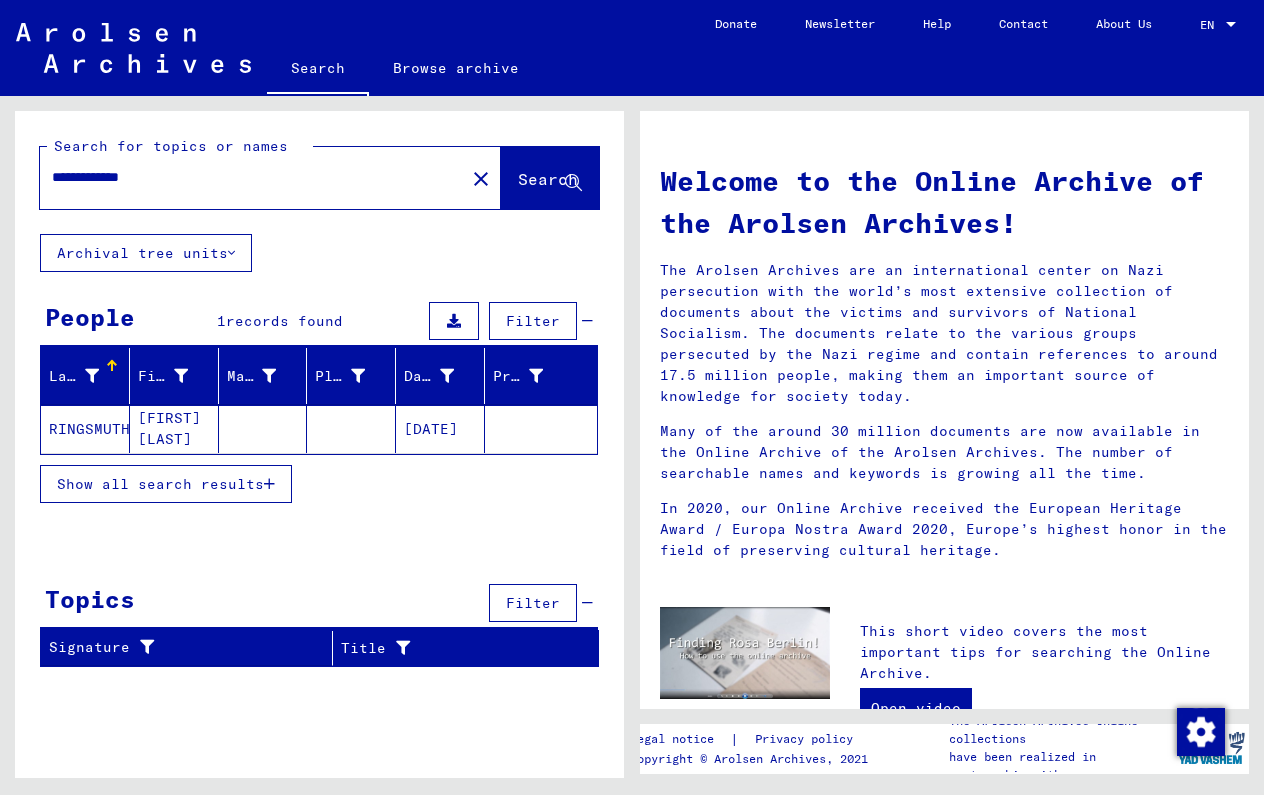 click on "[DATE]" 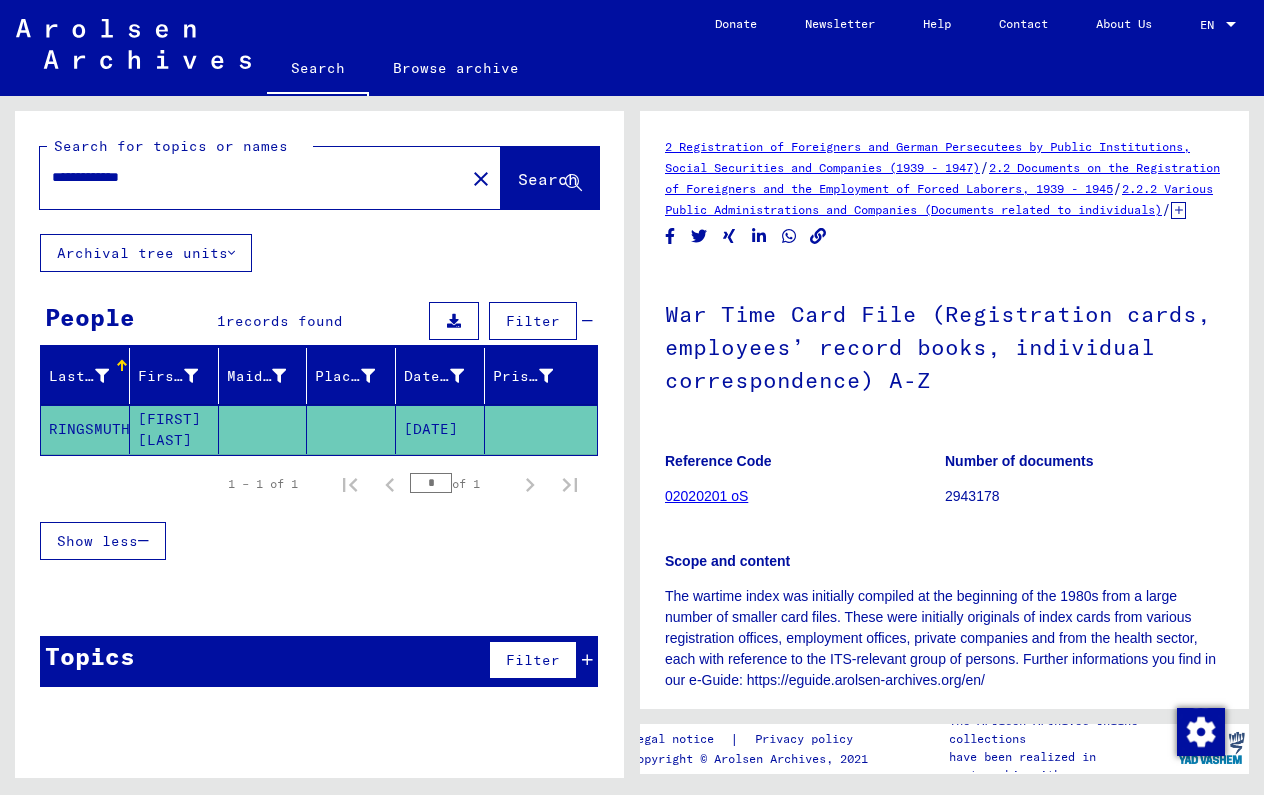 scroll, scrollTop: 0, scrollLeft: 0, axis: both 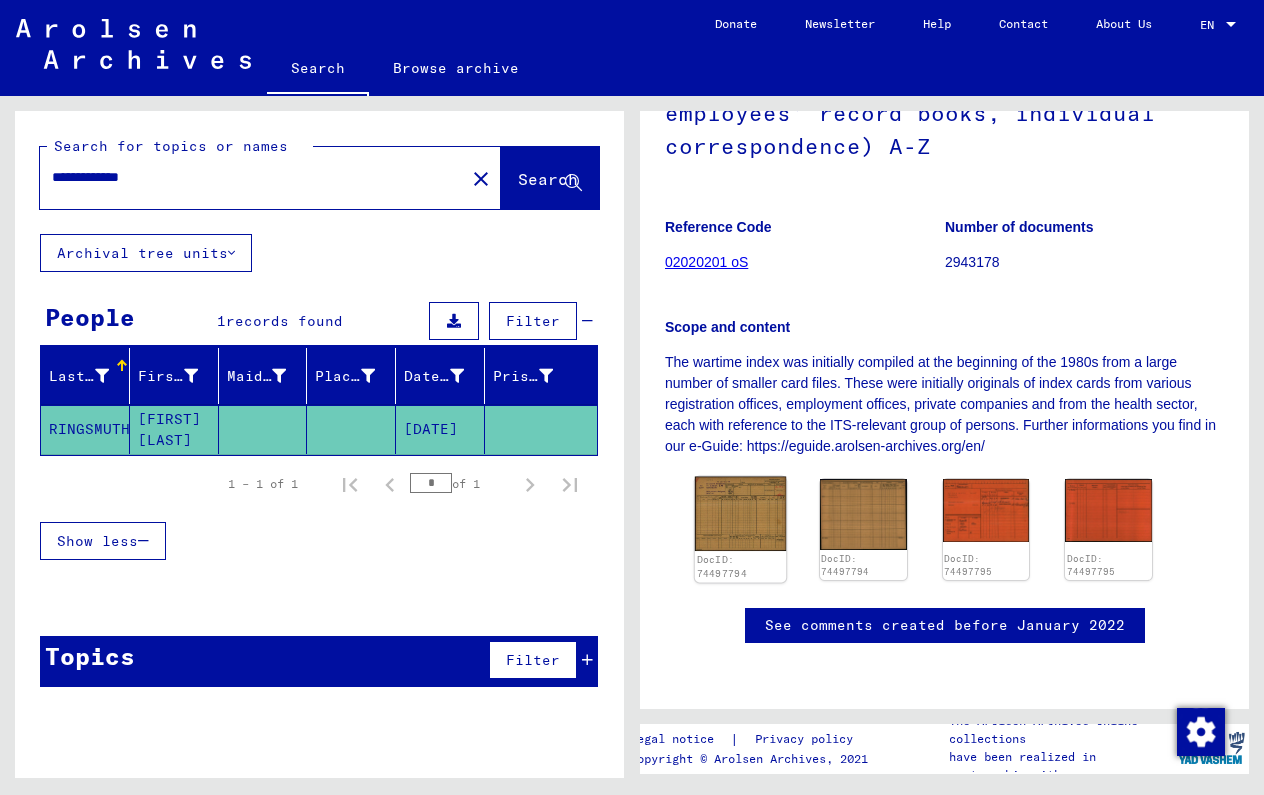 click 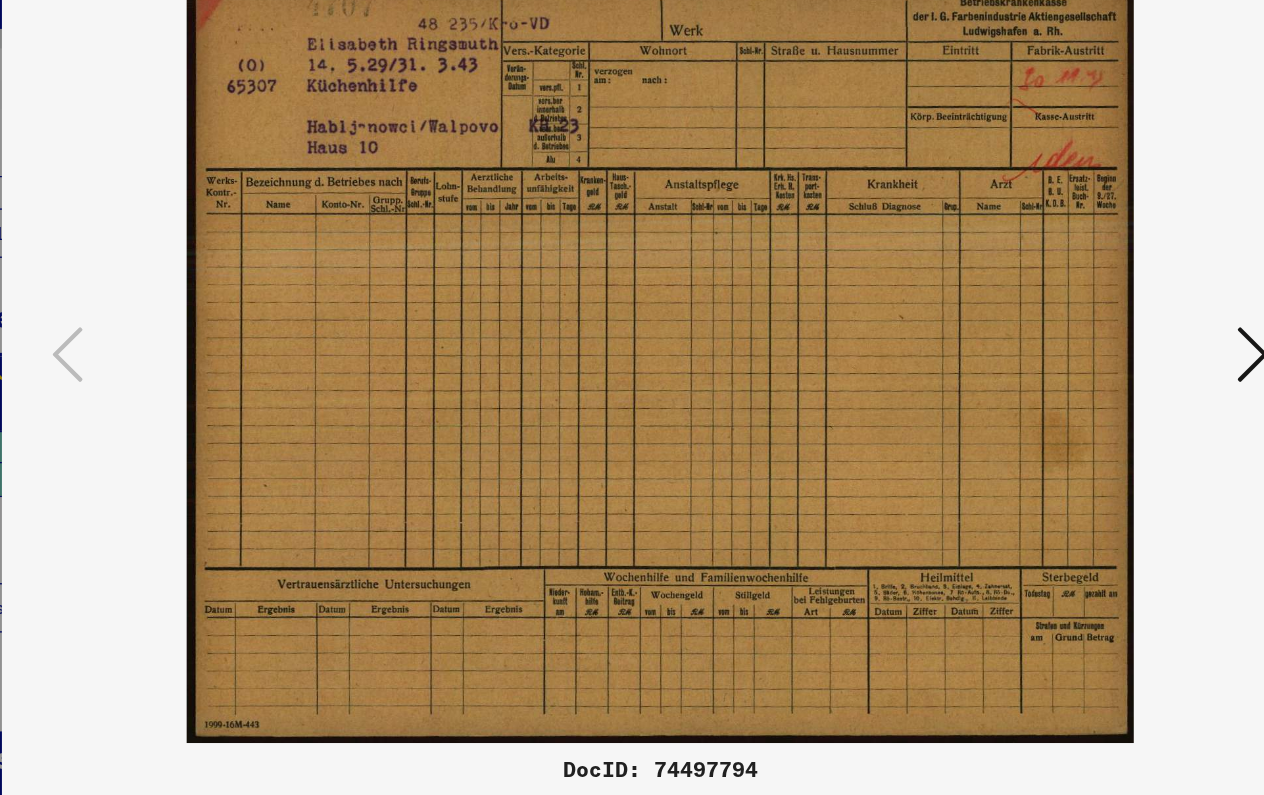 click at bounding box center [1088, 347] 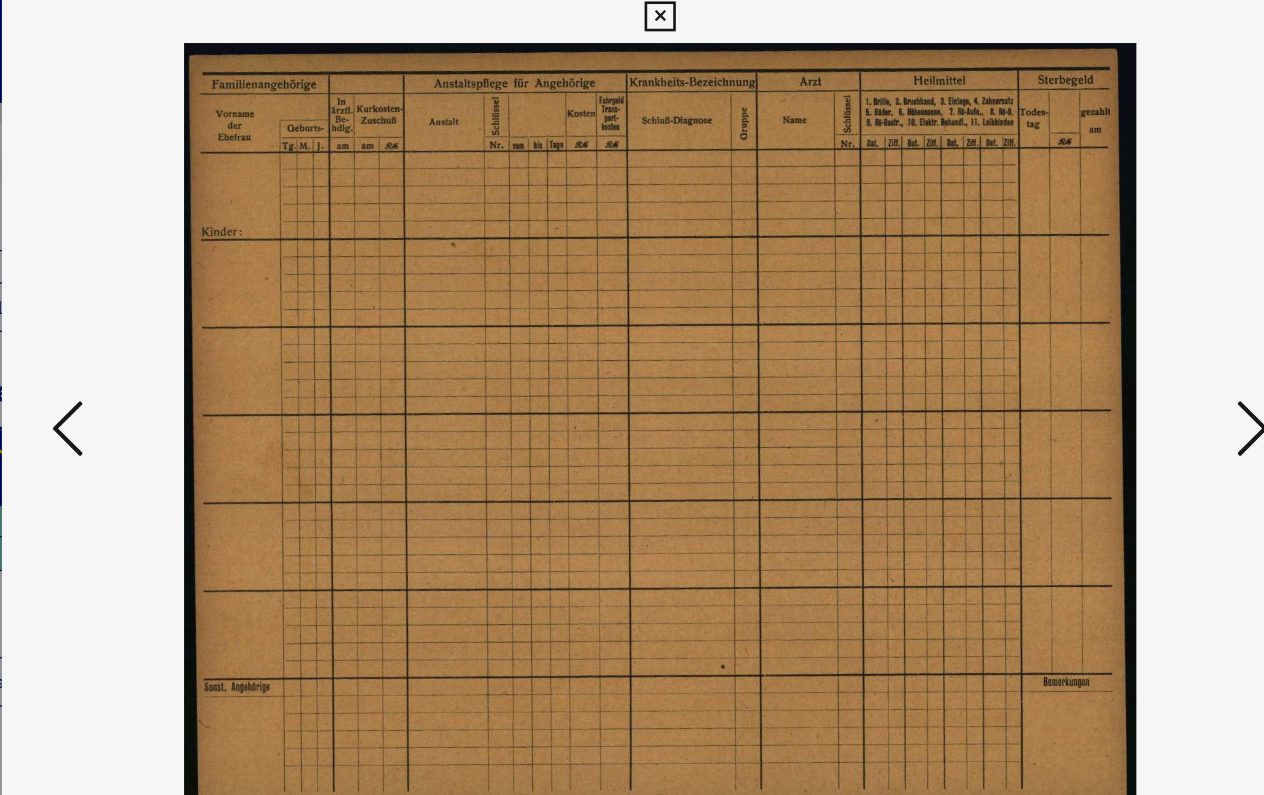 click at bounding box center [1088, 346] 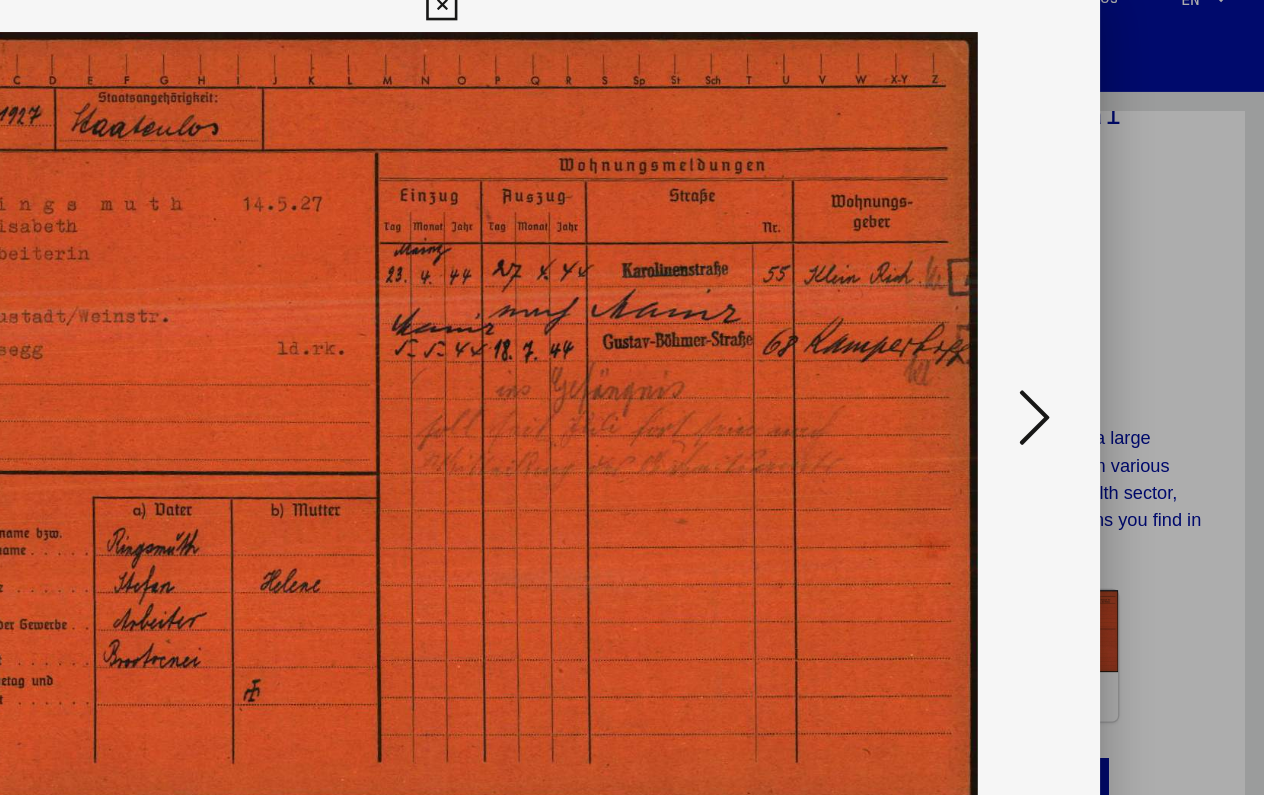 scroll, scrollTop: 0, scrollLeft: 0, axis: both 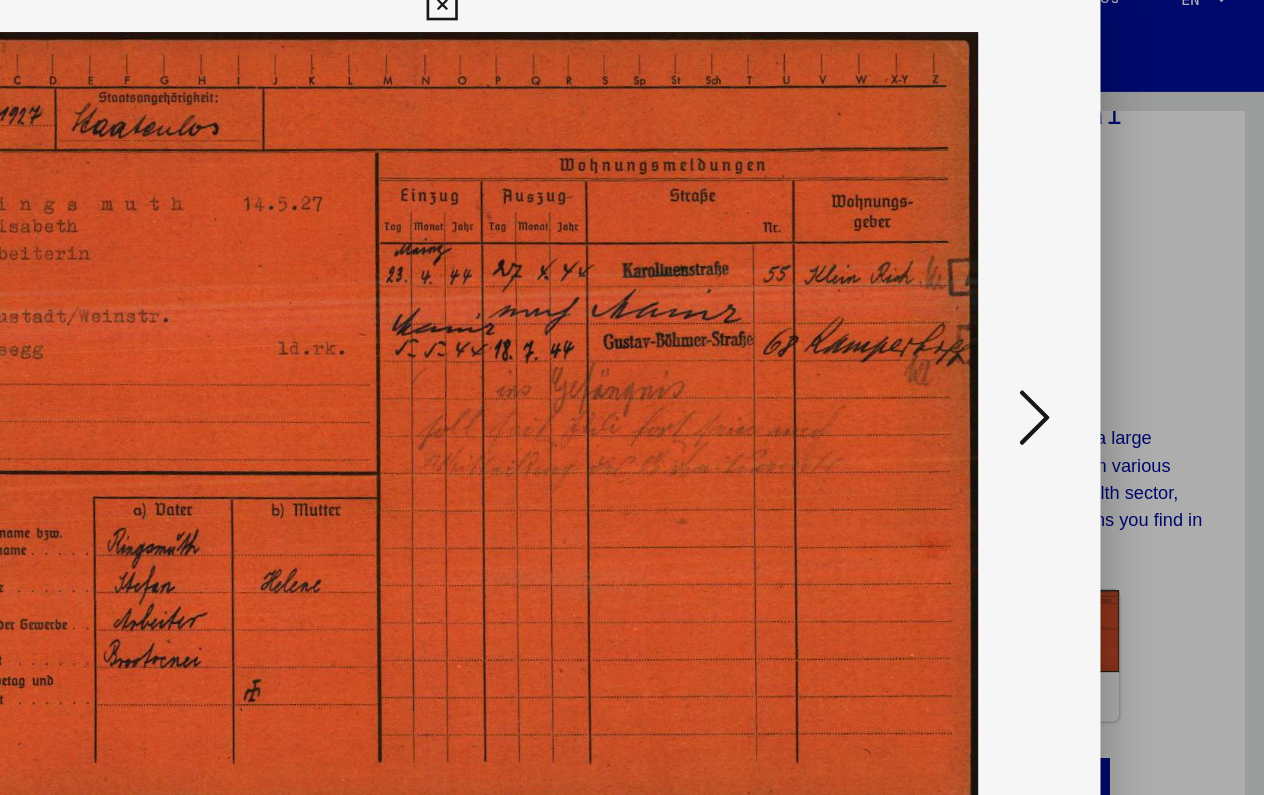 click at bounding box center [1088, 346] 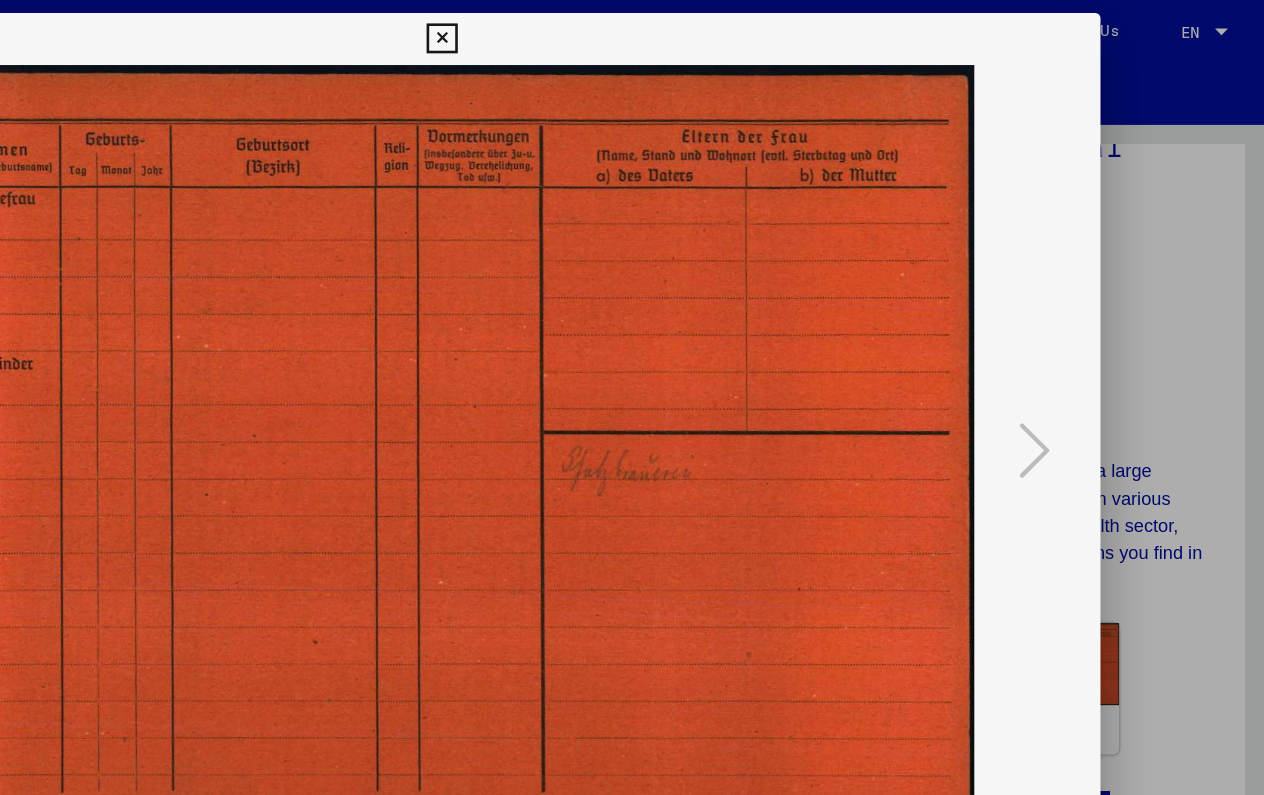 scroll, scrollTop: 0, scrollLeft: 0, axis: both 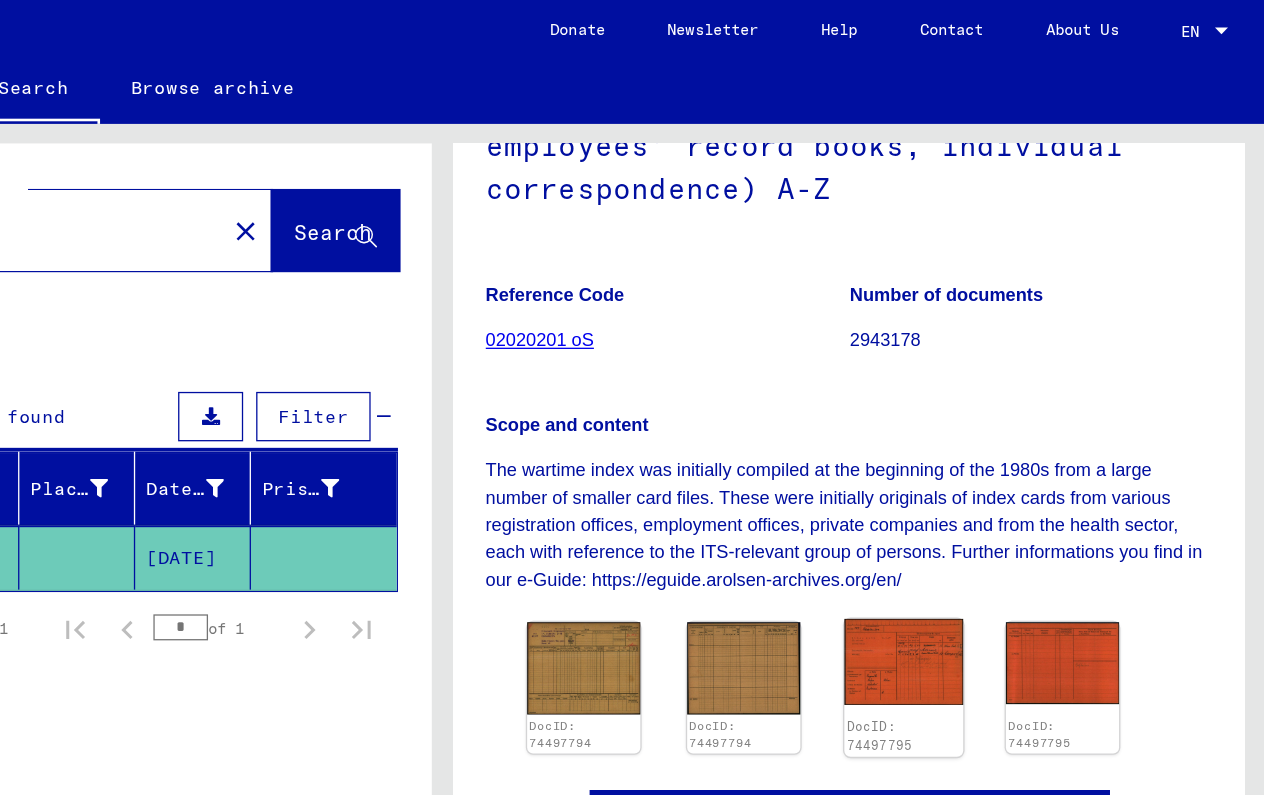 click 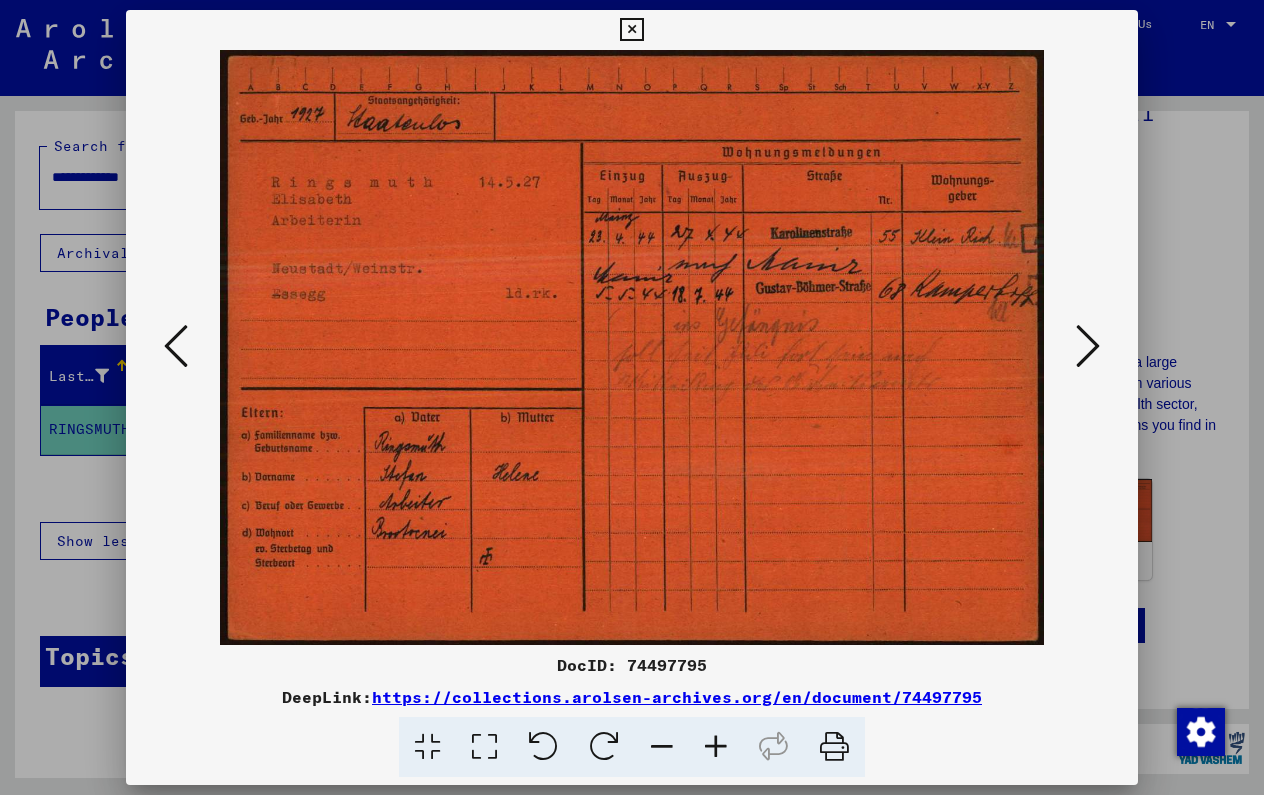 type 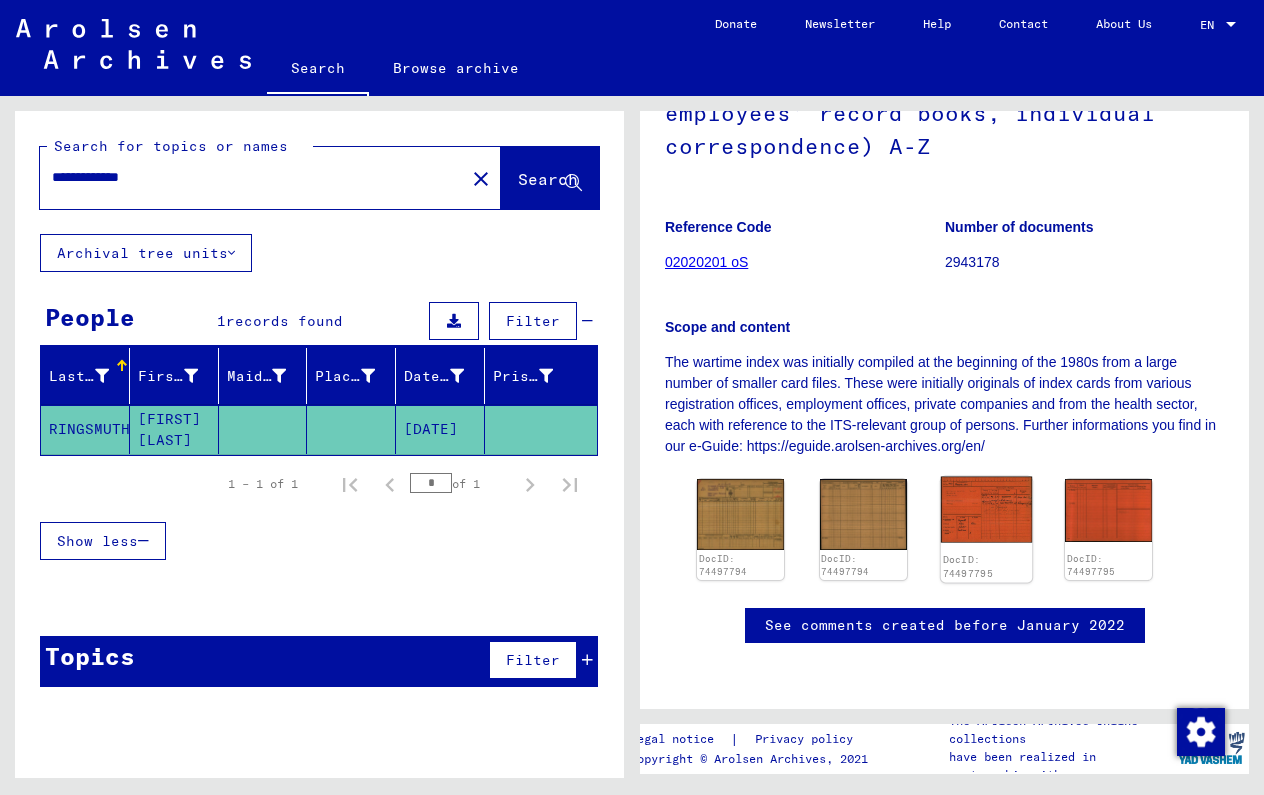 click 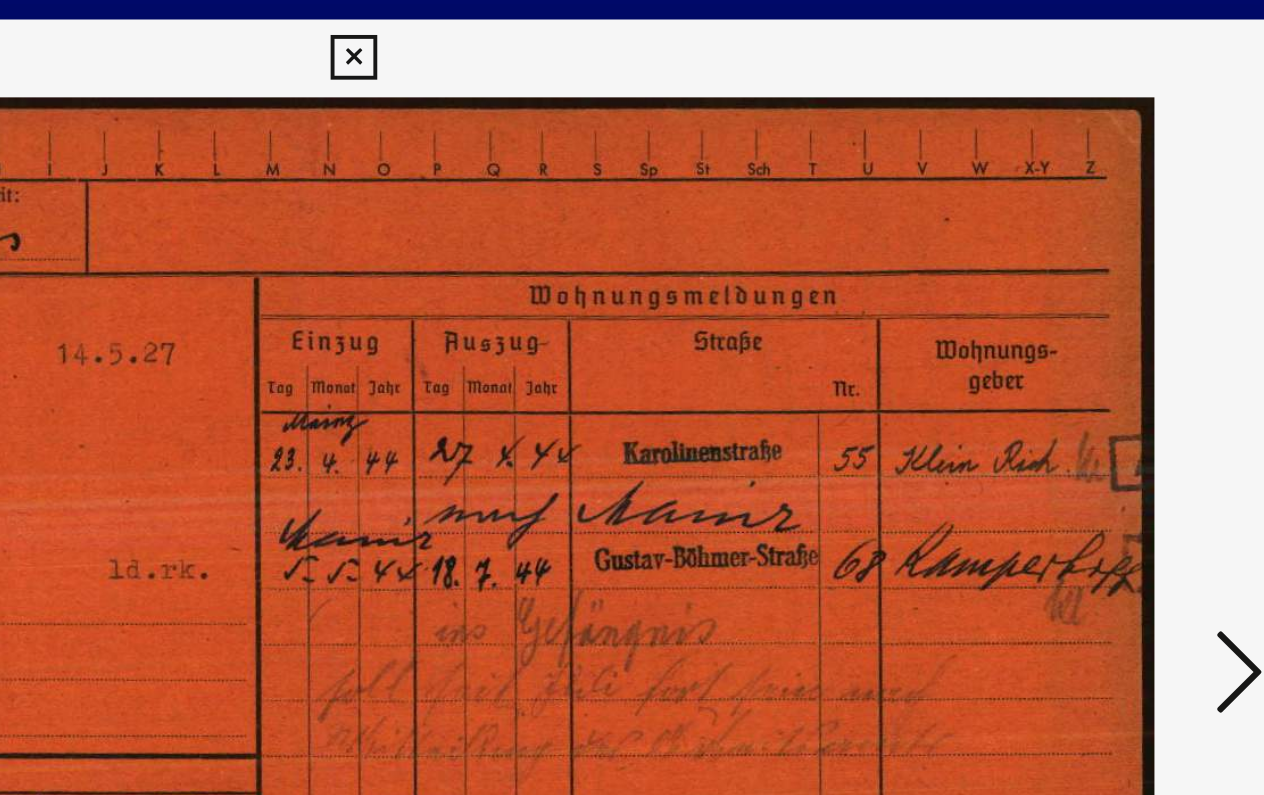 scroll, scrollTop: 0, scrollLeft: 0, axis: both 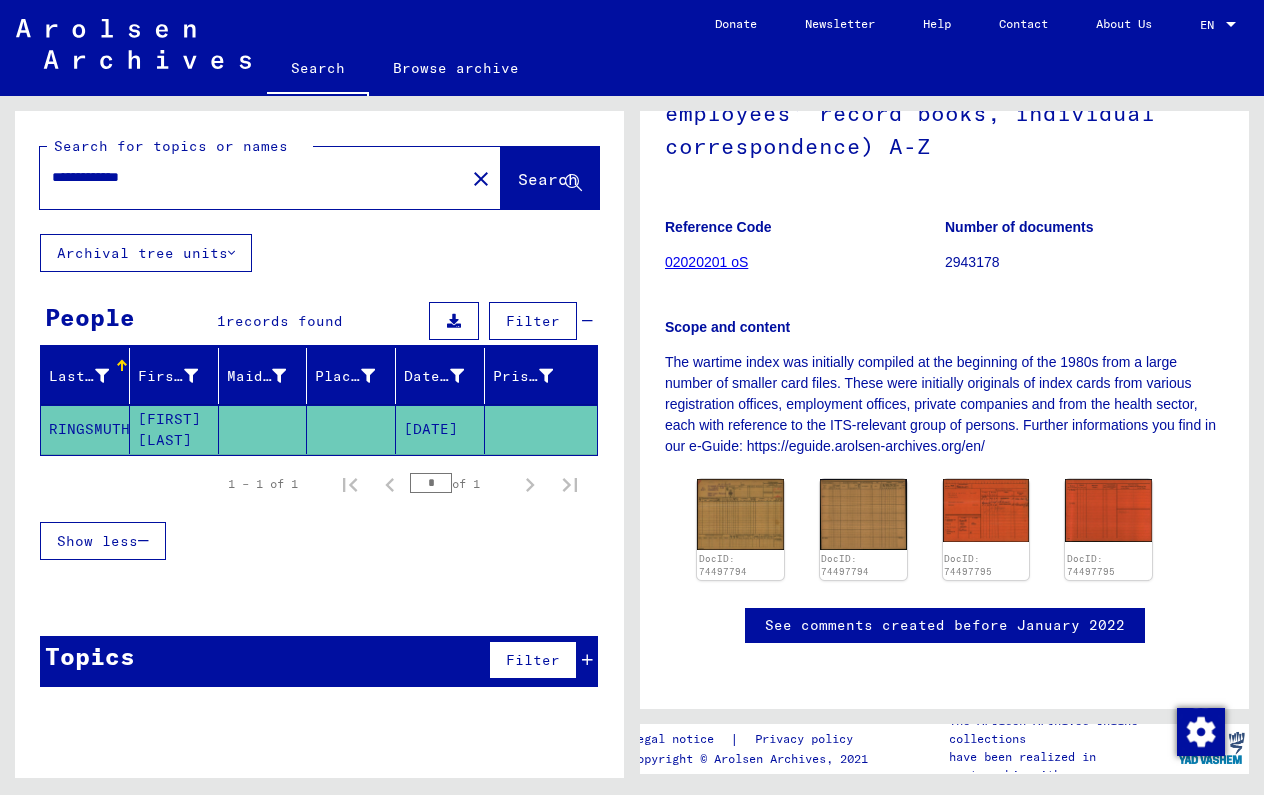 drag, startPoint x: 277, startPoint y: 181, endPoint x: -82, endPoint y: 163, distance: 359.45096 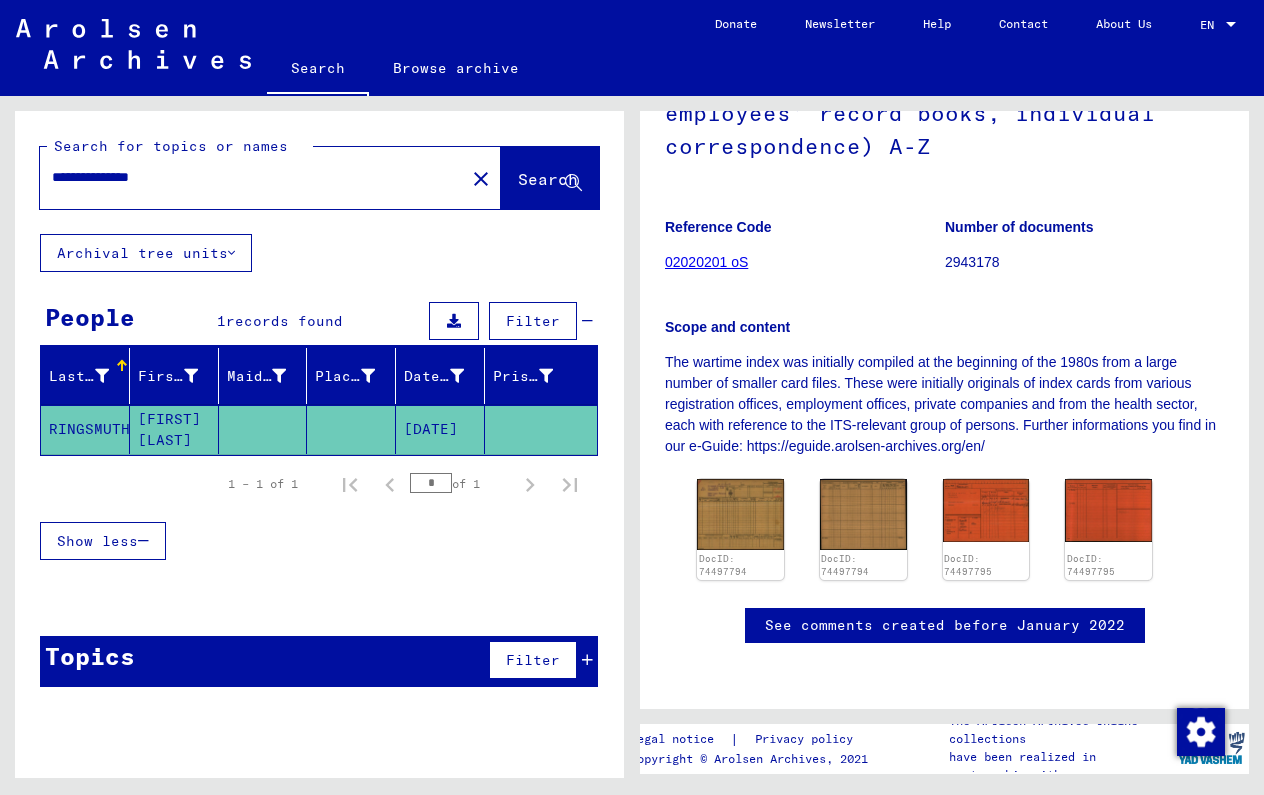 type on "**********" 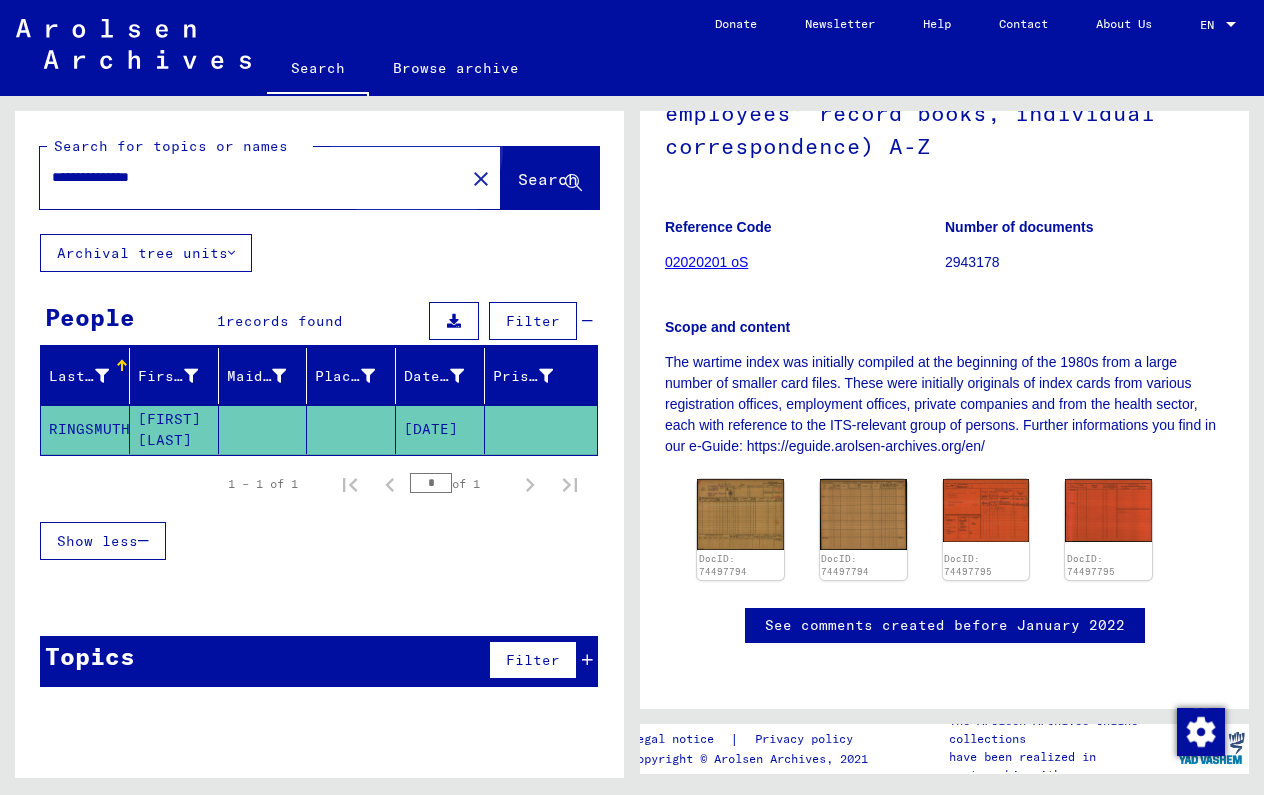 click on "Search" 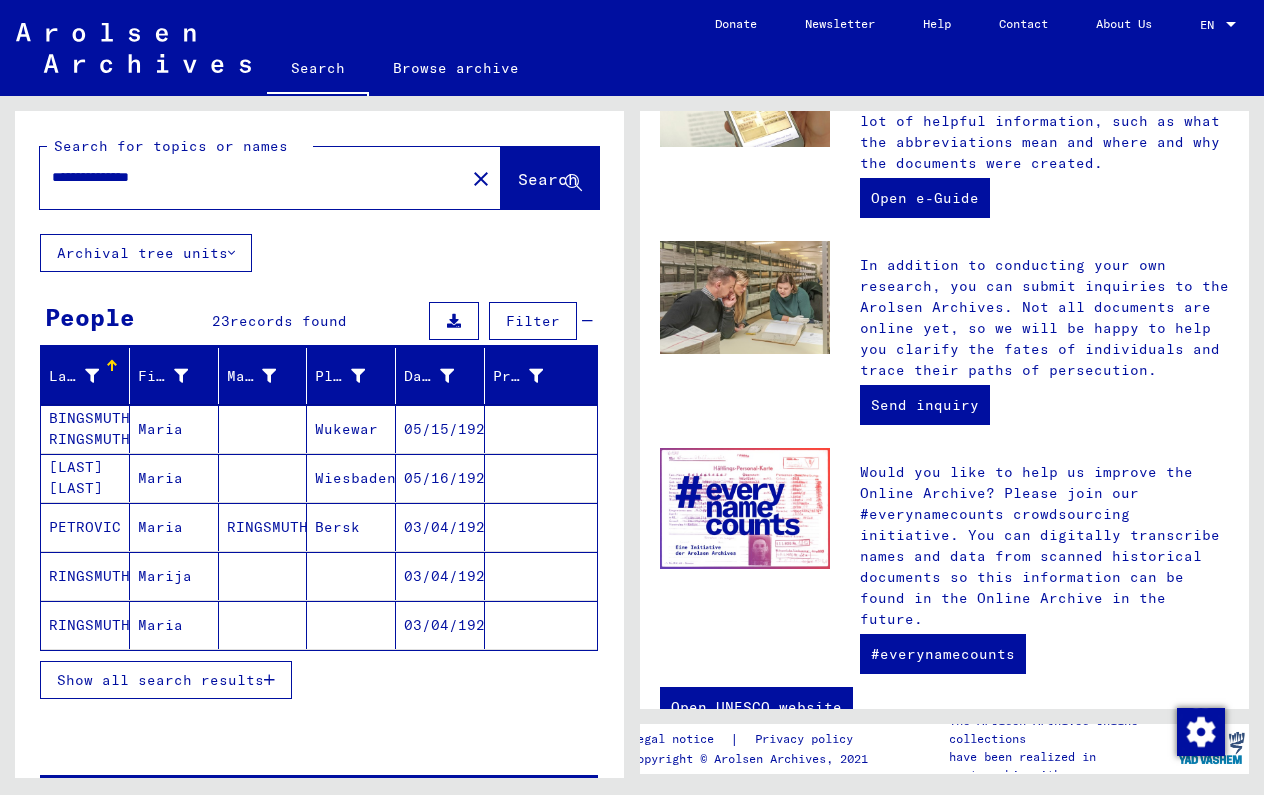 scroll, scrollTop: 716, scrollLeft: 0, axis: vertical 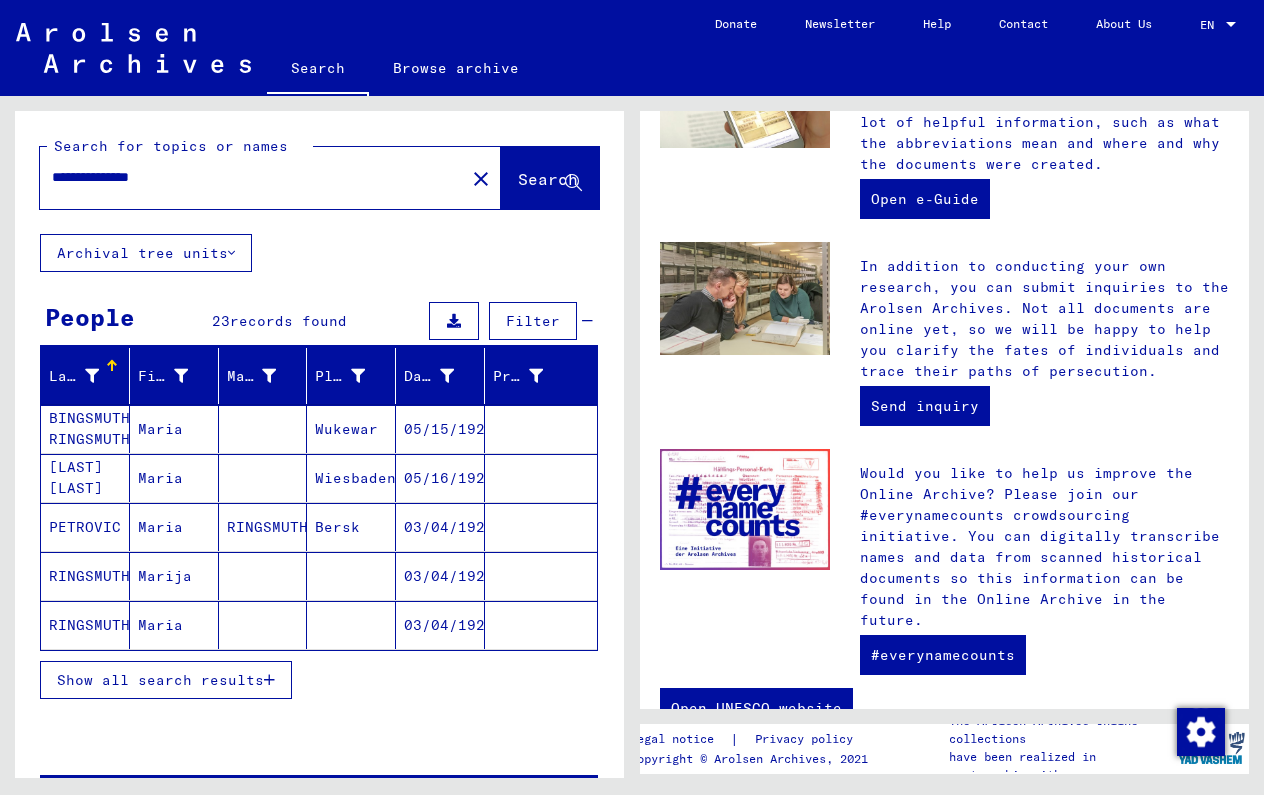 click at bounding box center (269, 680) 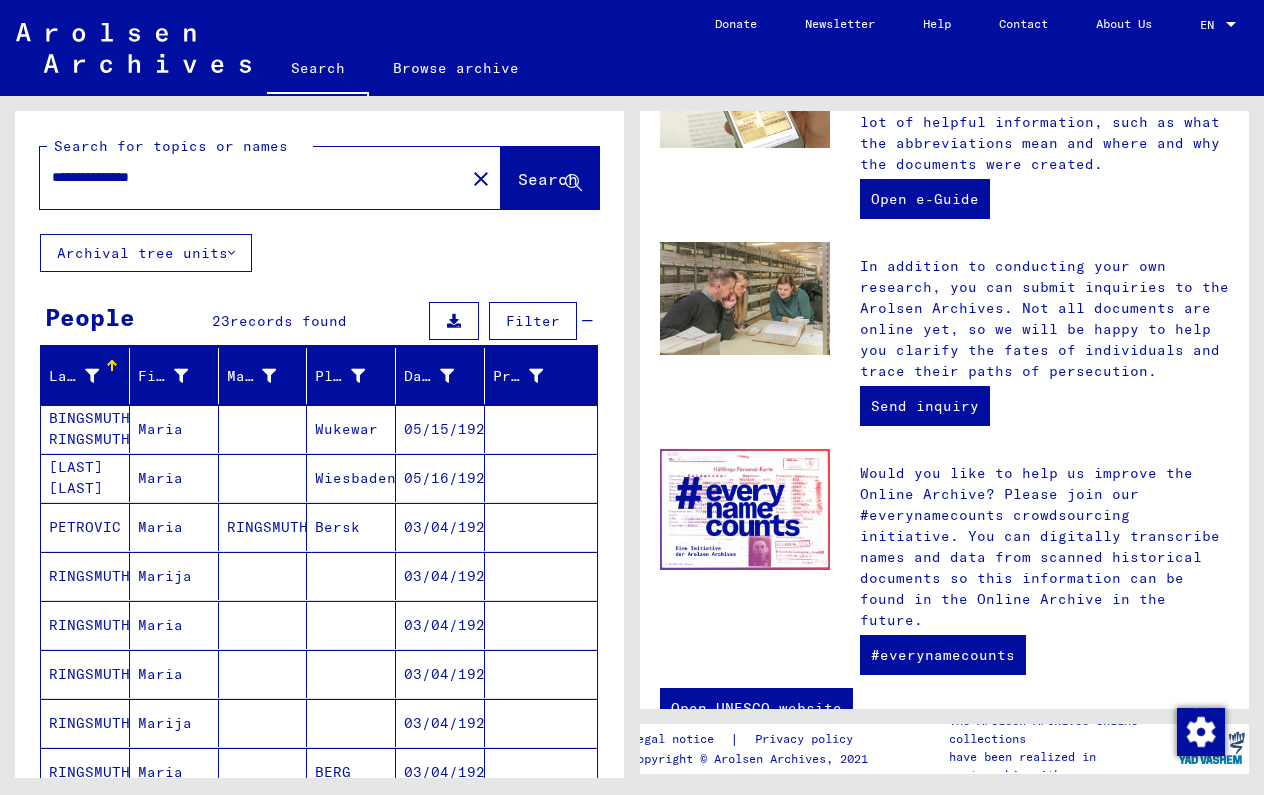 click at bounding box center [351, 625] 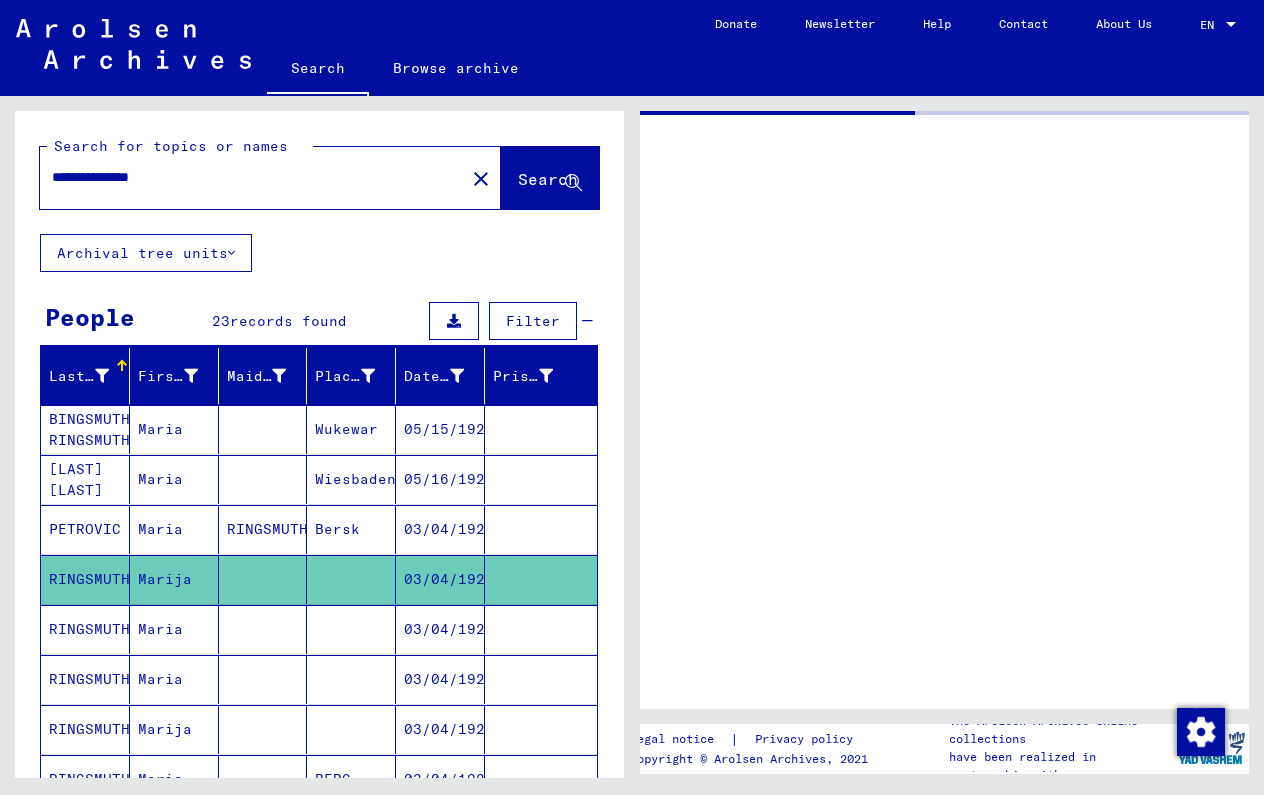 scroll, scrollTop: 0, scrollLeft: 0, axis: both 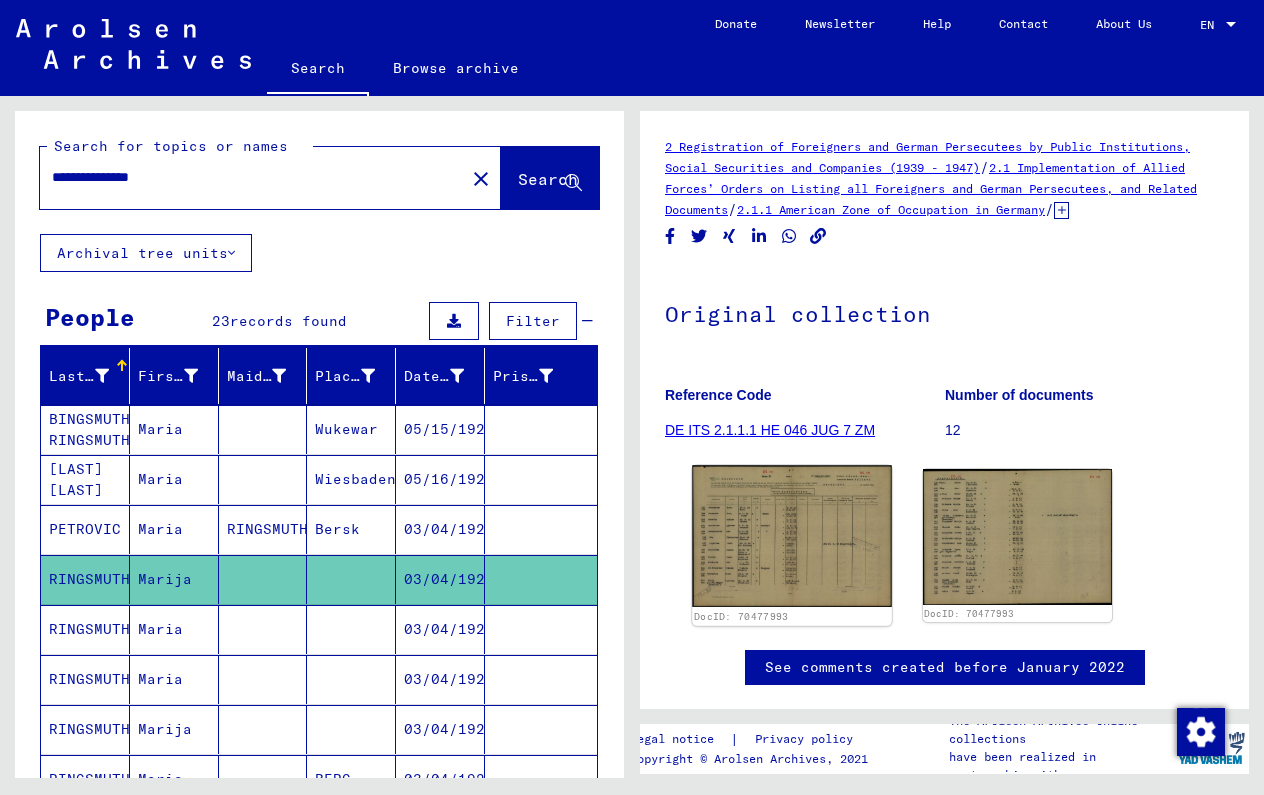 click 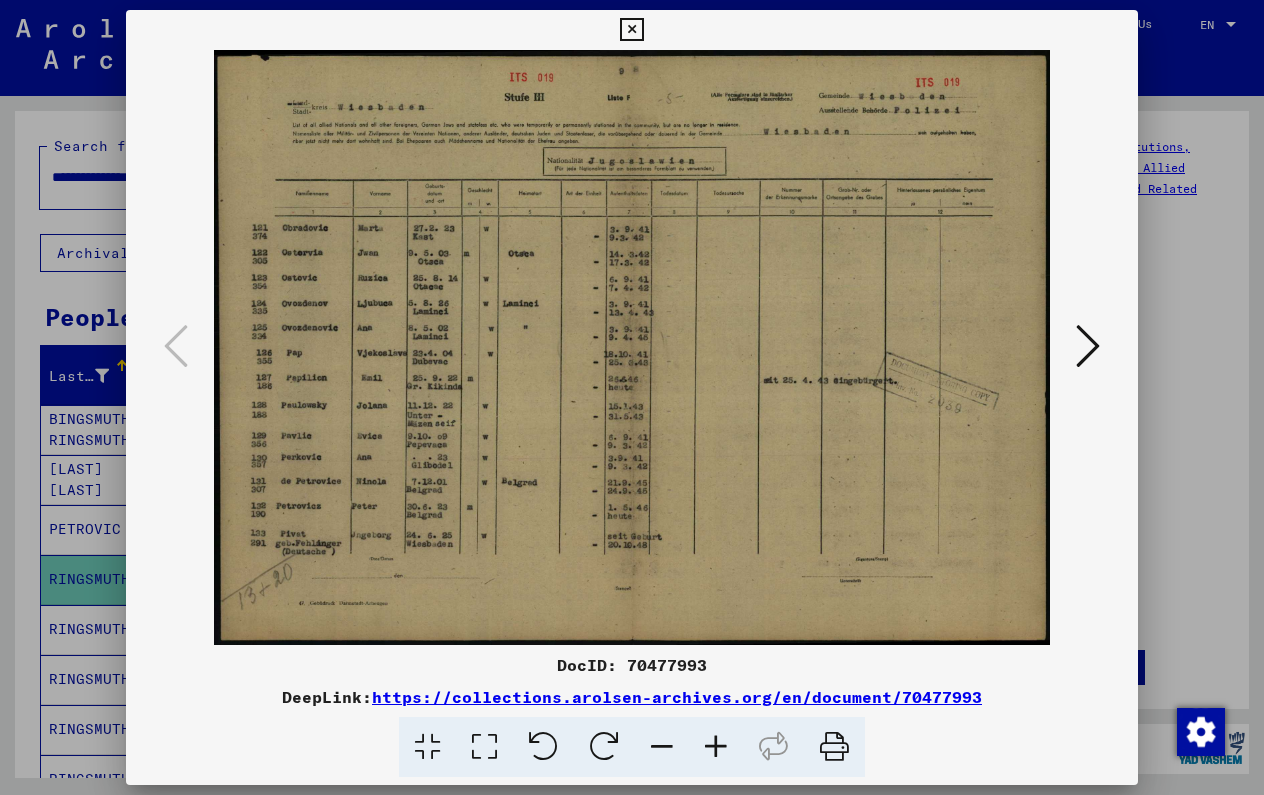 type 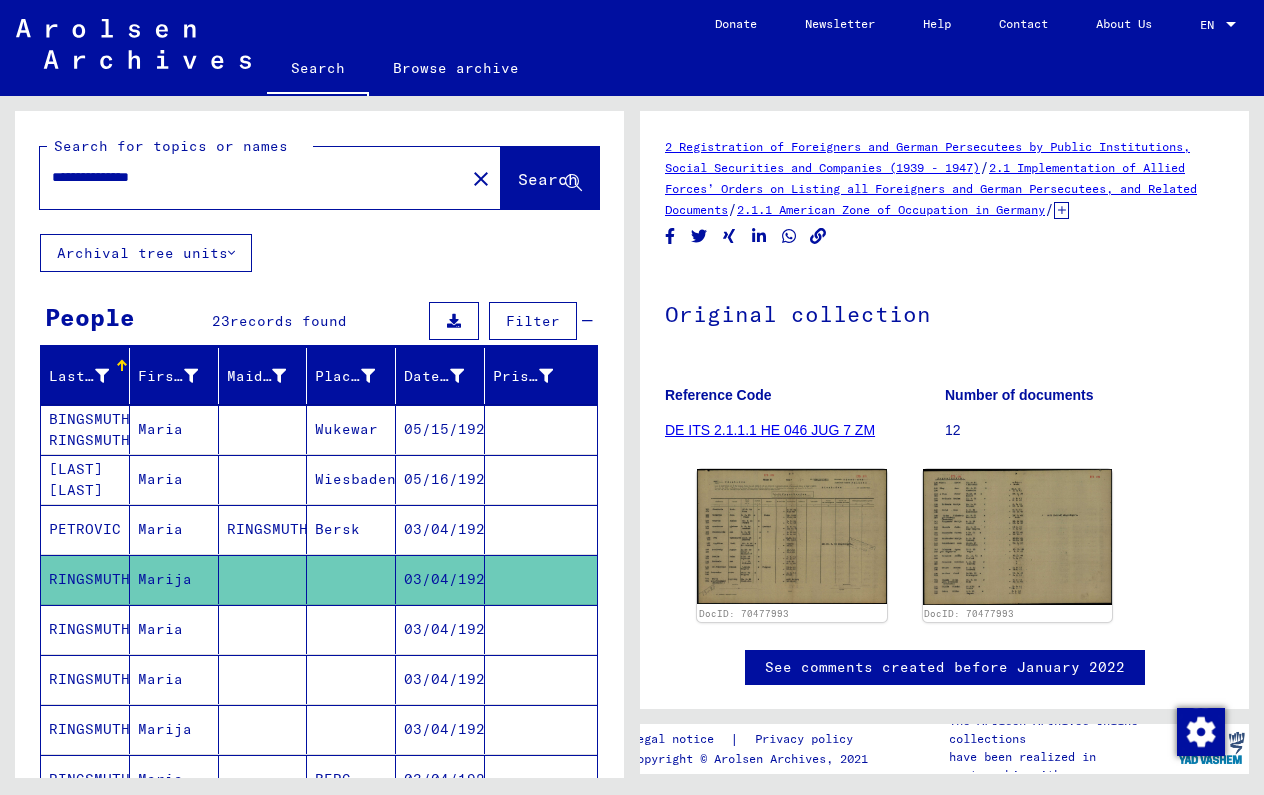 click on "05/15/1925" at bounding box center [440, 479] 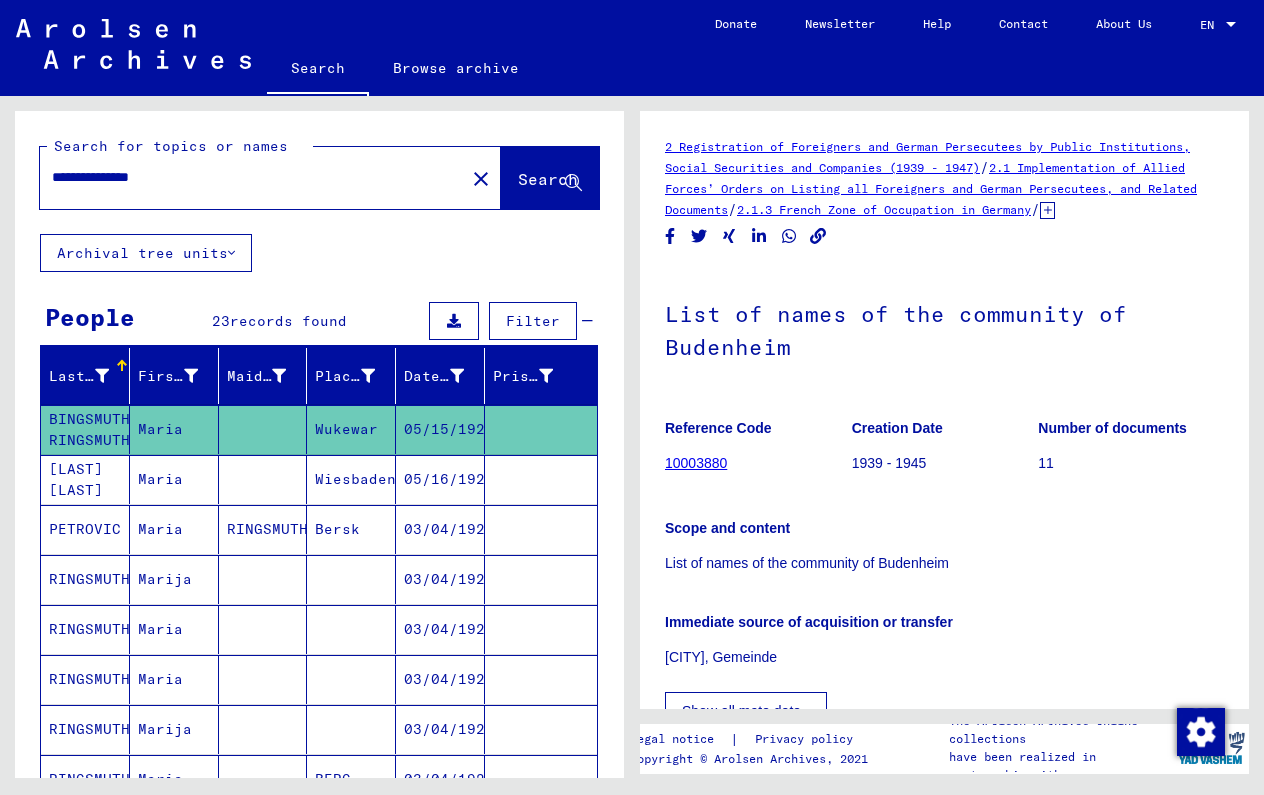 scroll, scrollTop: 0, scrollLeft: 0, axis: both 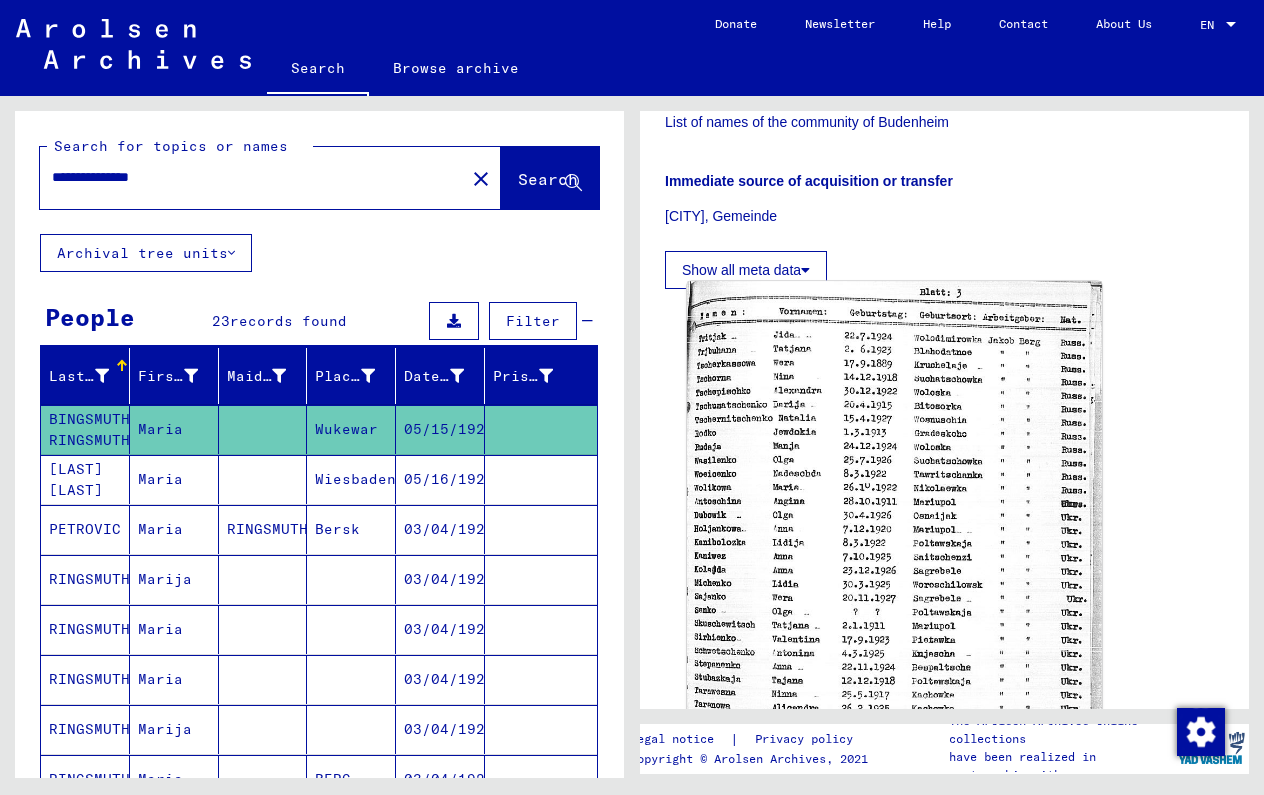 click 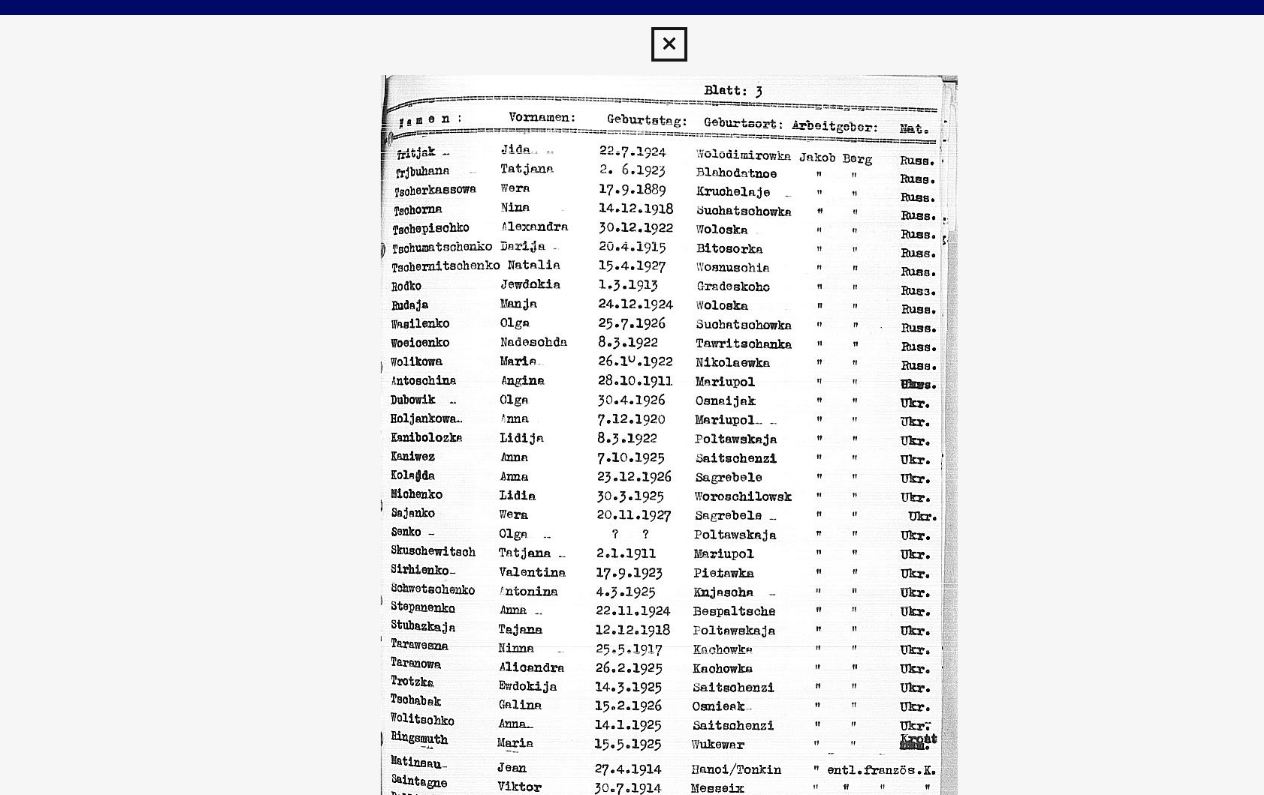 scroll, scrollTop: 0, scrollLeft: 0, axis: both 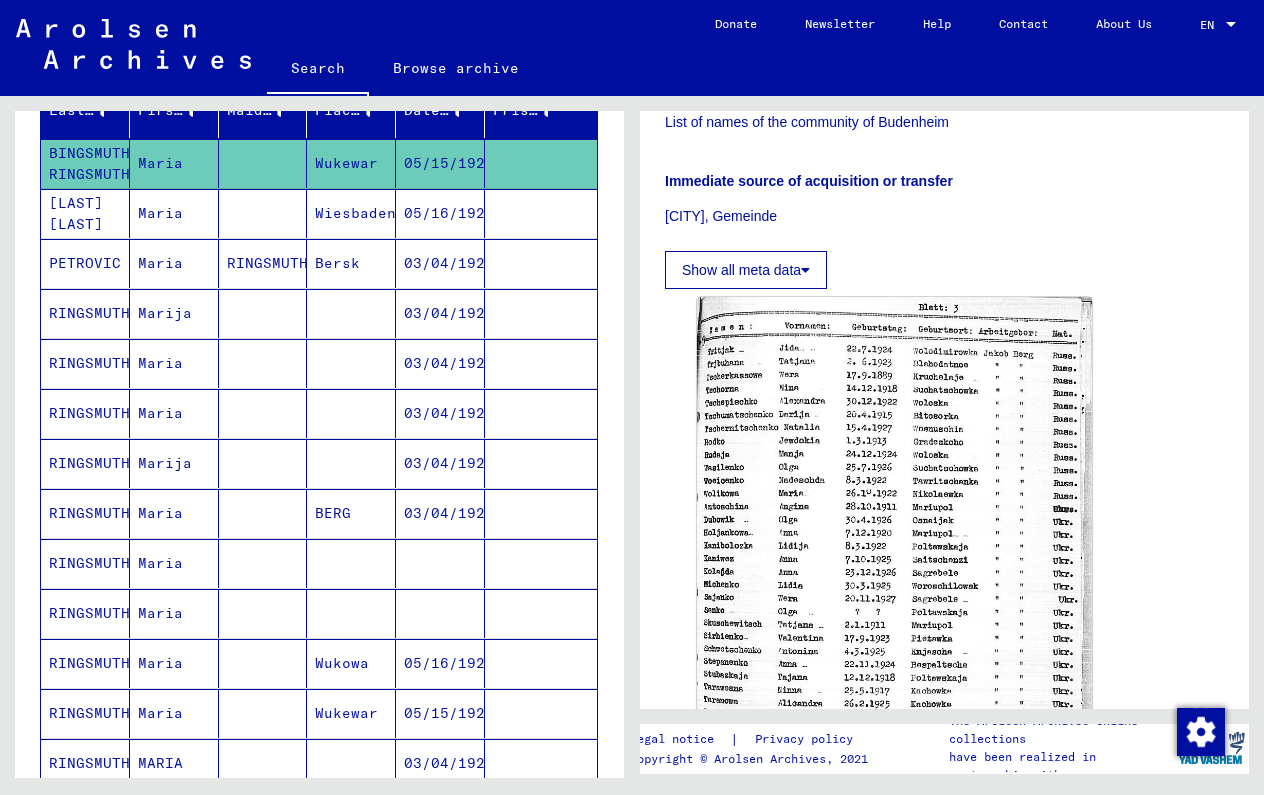 click at bounding box center (541, 263) 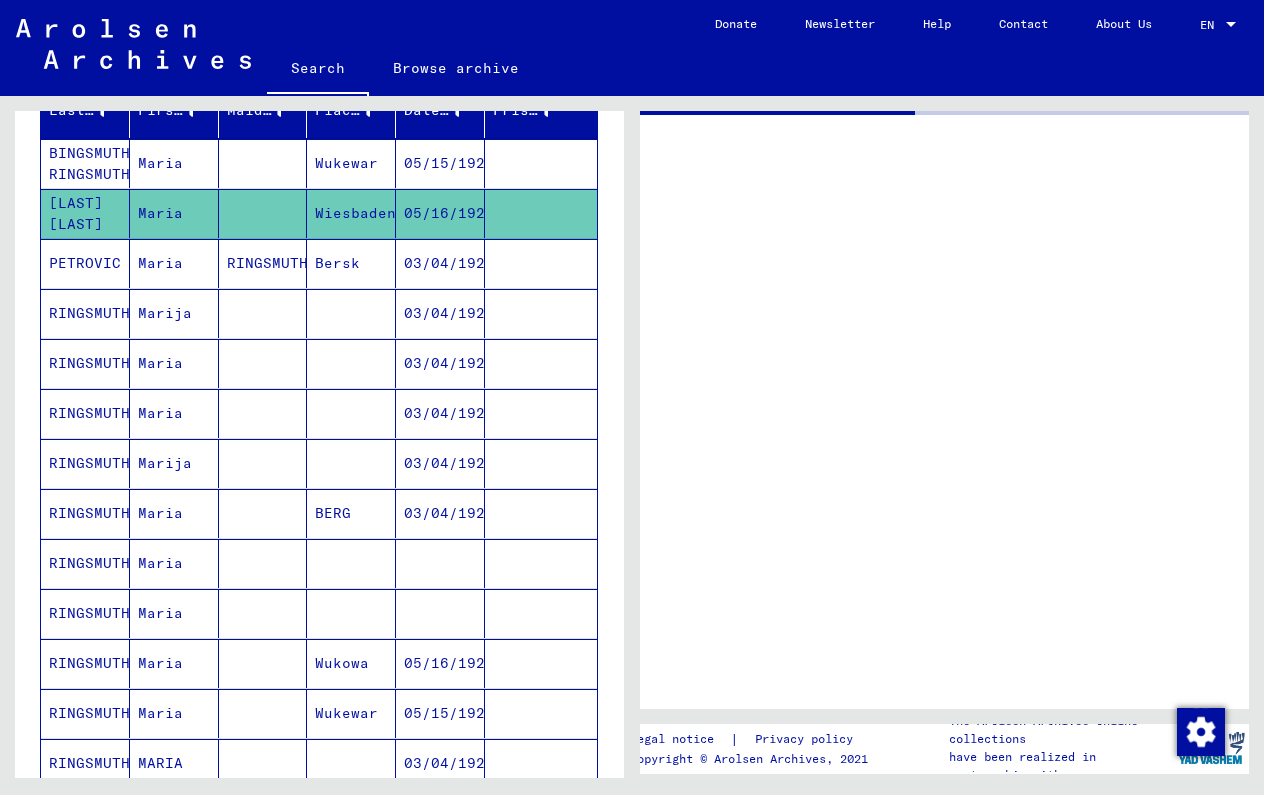 scroll, scrollTop: 0, scrollLeft: 0, axis: both 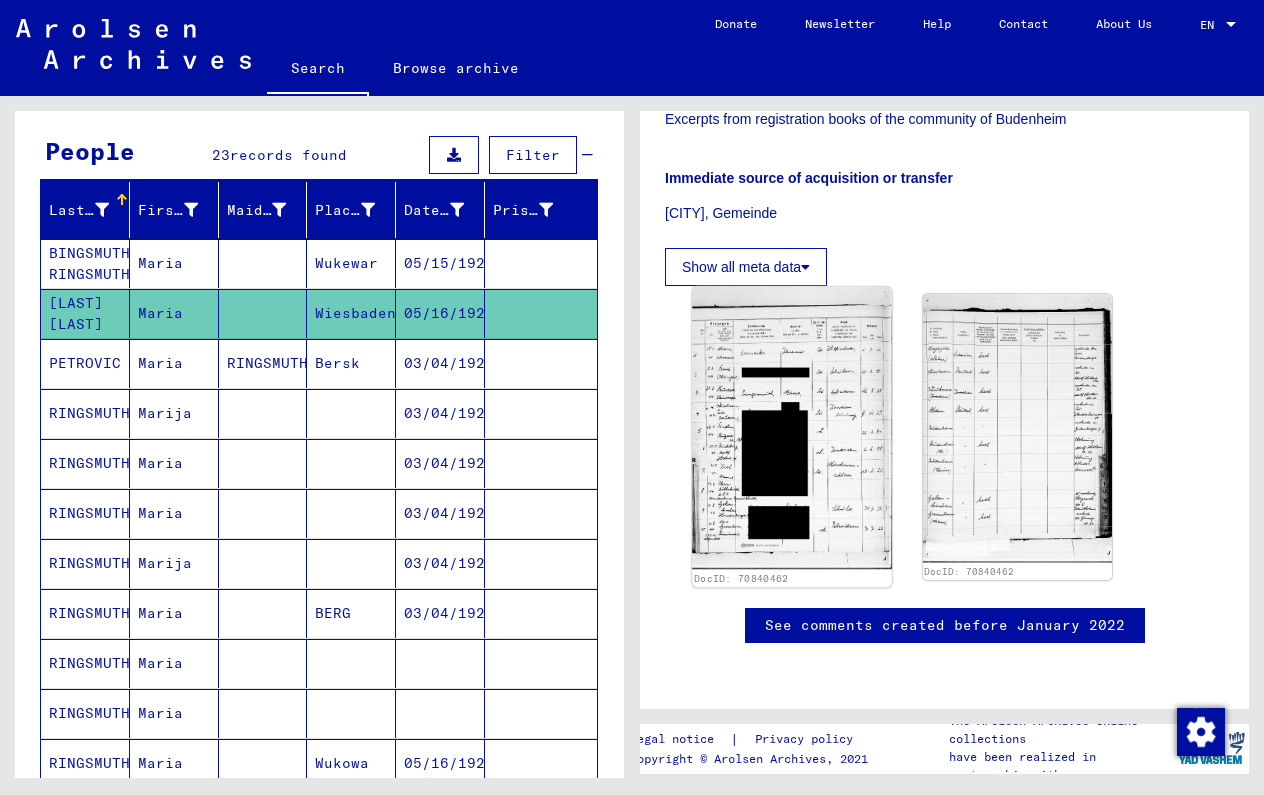 click 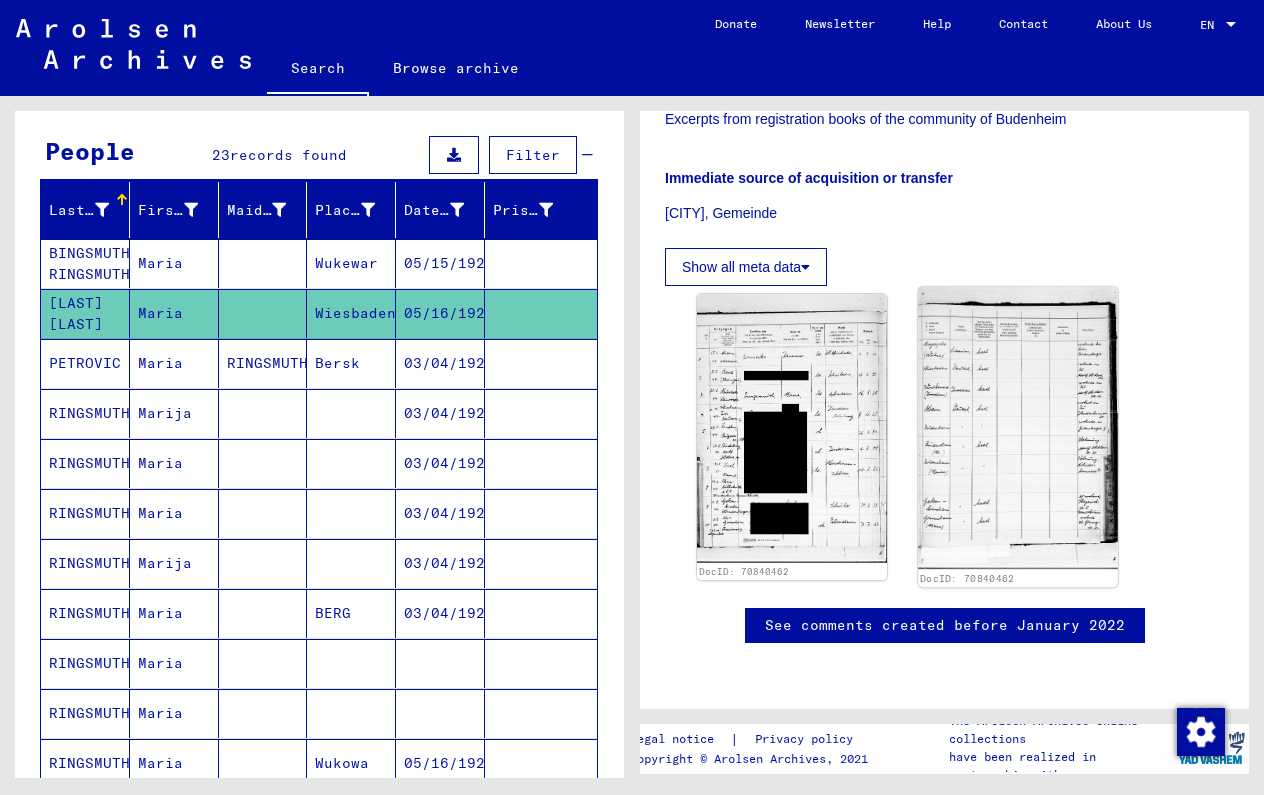 click 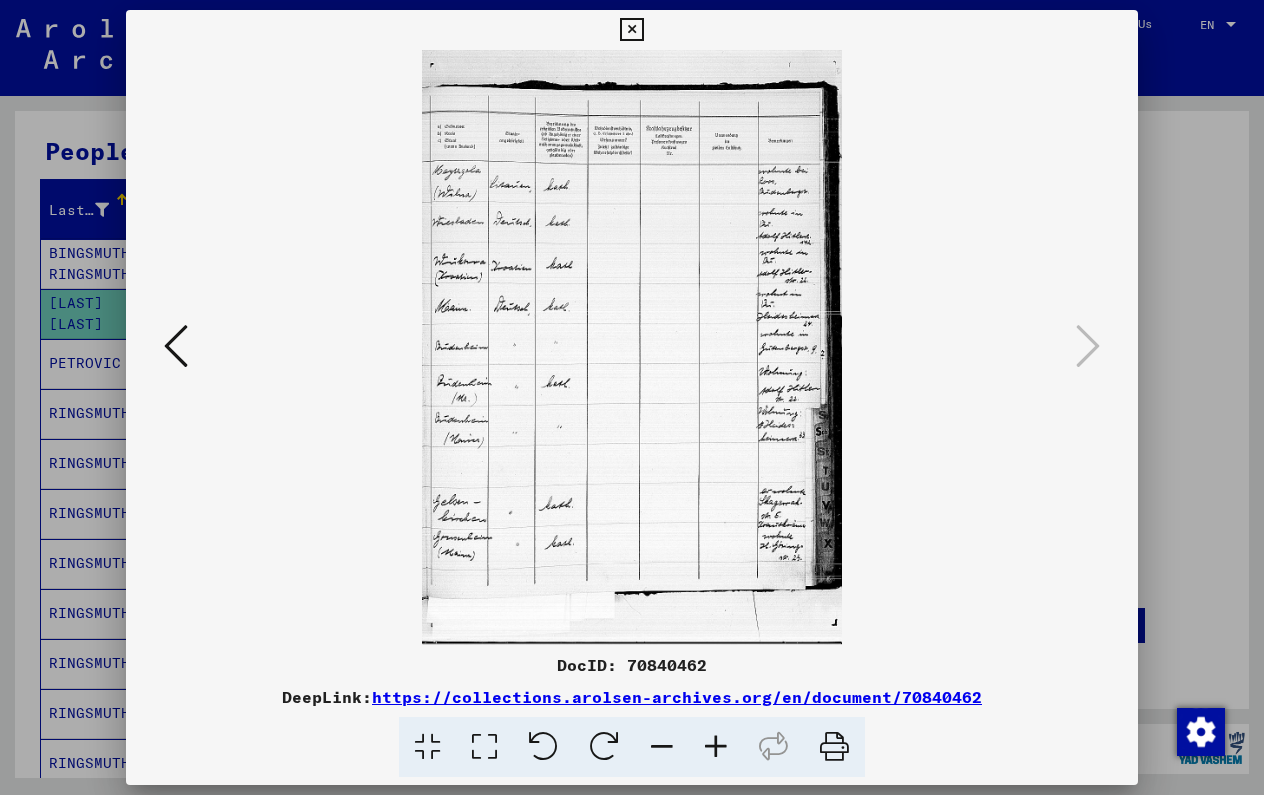 type 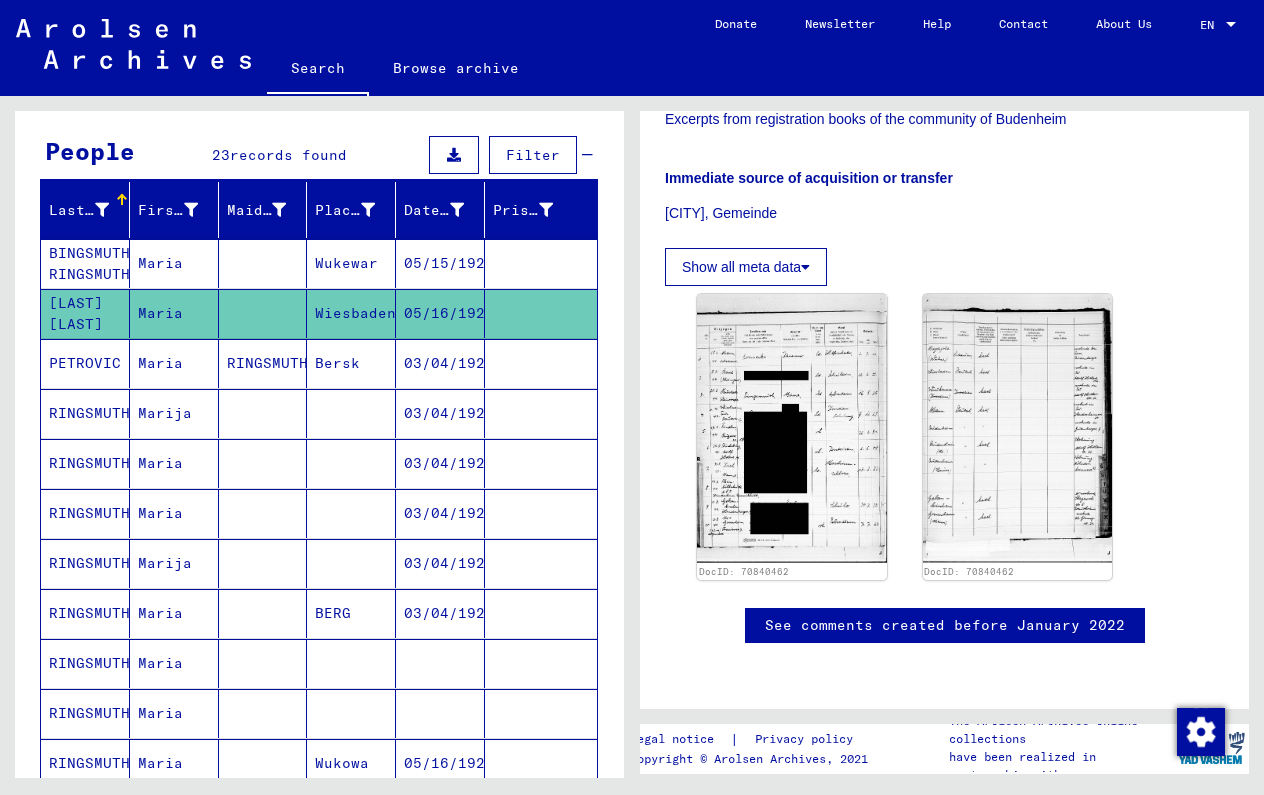 click on "03/04/1924" at bounding box center (440, 413) 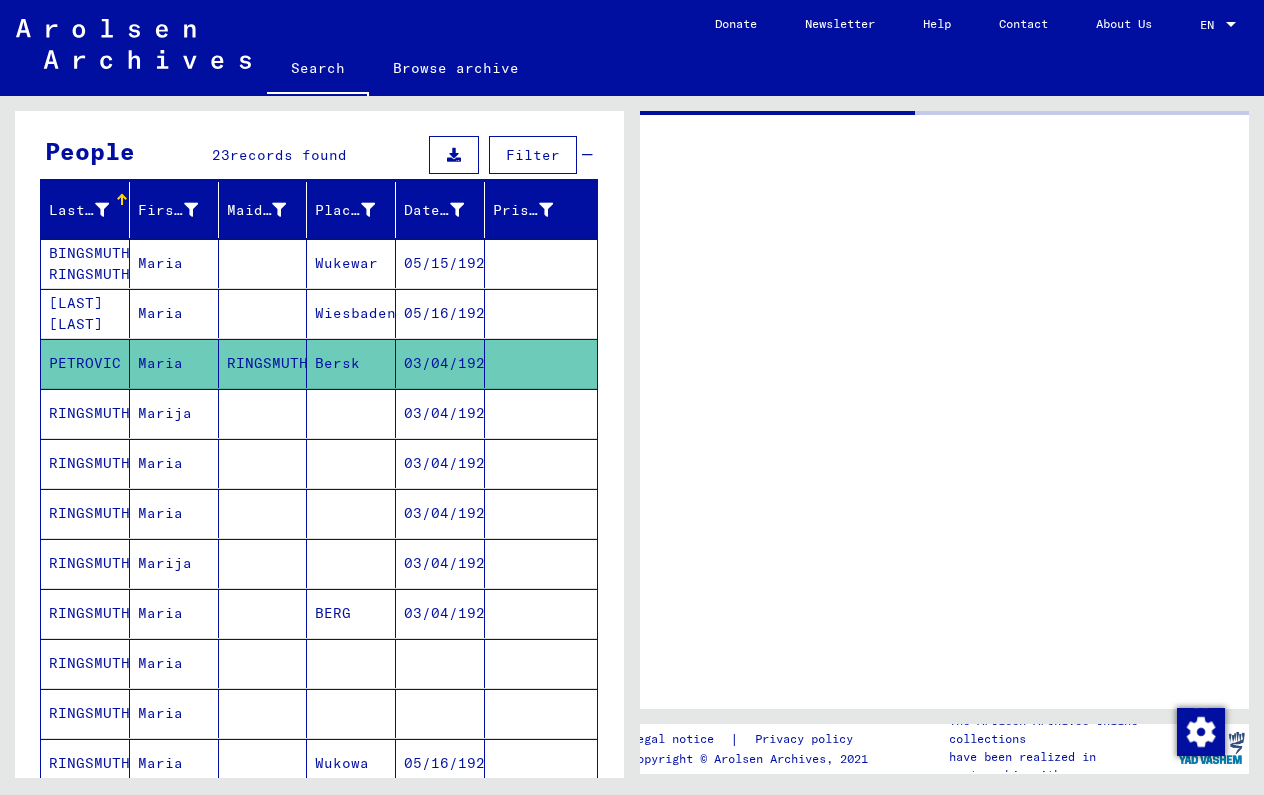 scroll, scrollTop: 0, scrollLeft: 0, axis: both 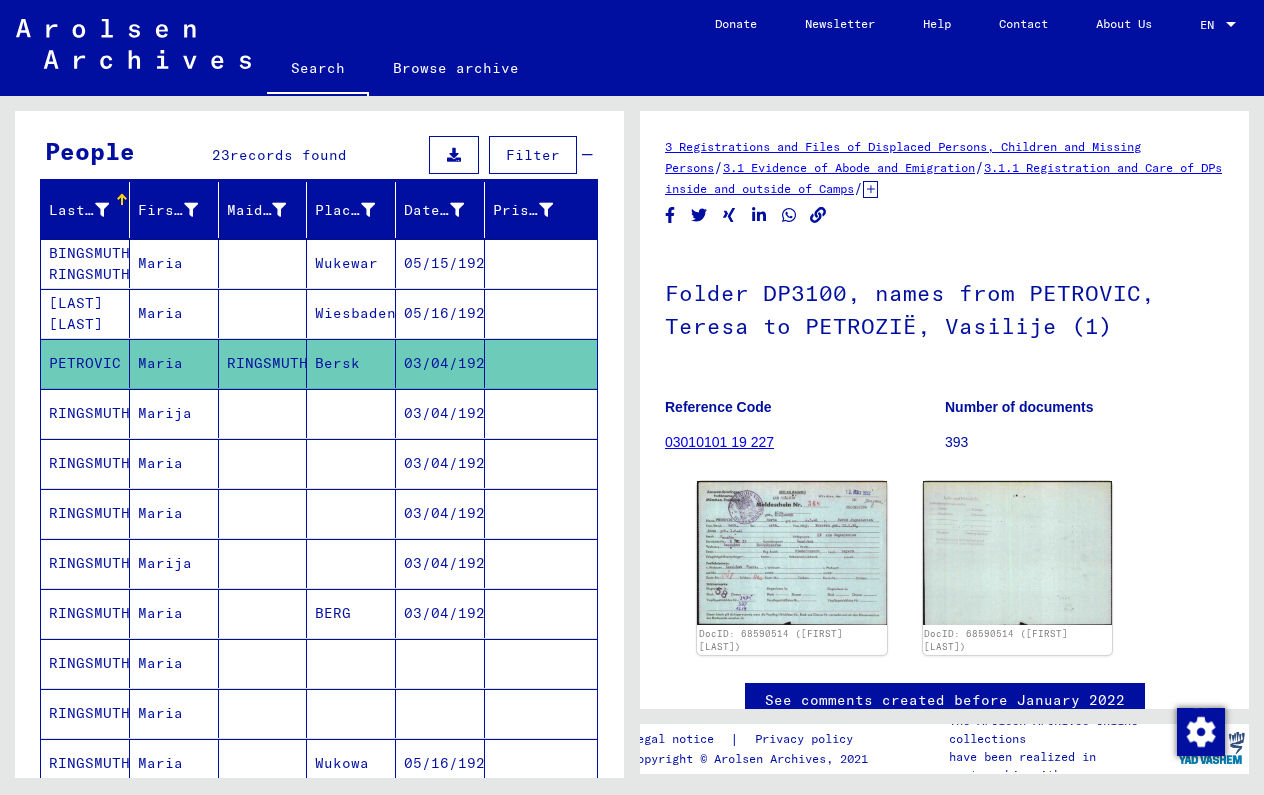 click on "03/04/1924" at bounding box center (440, 463) 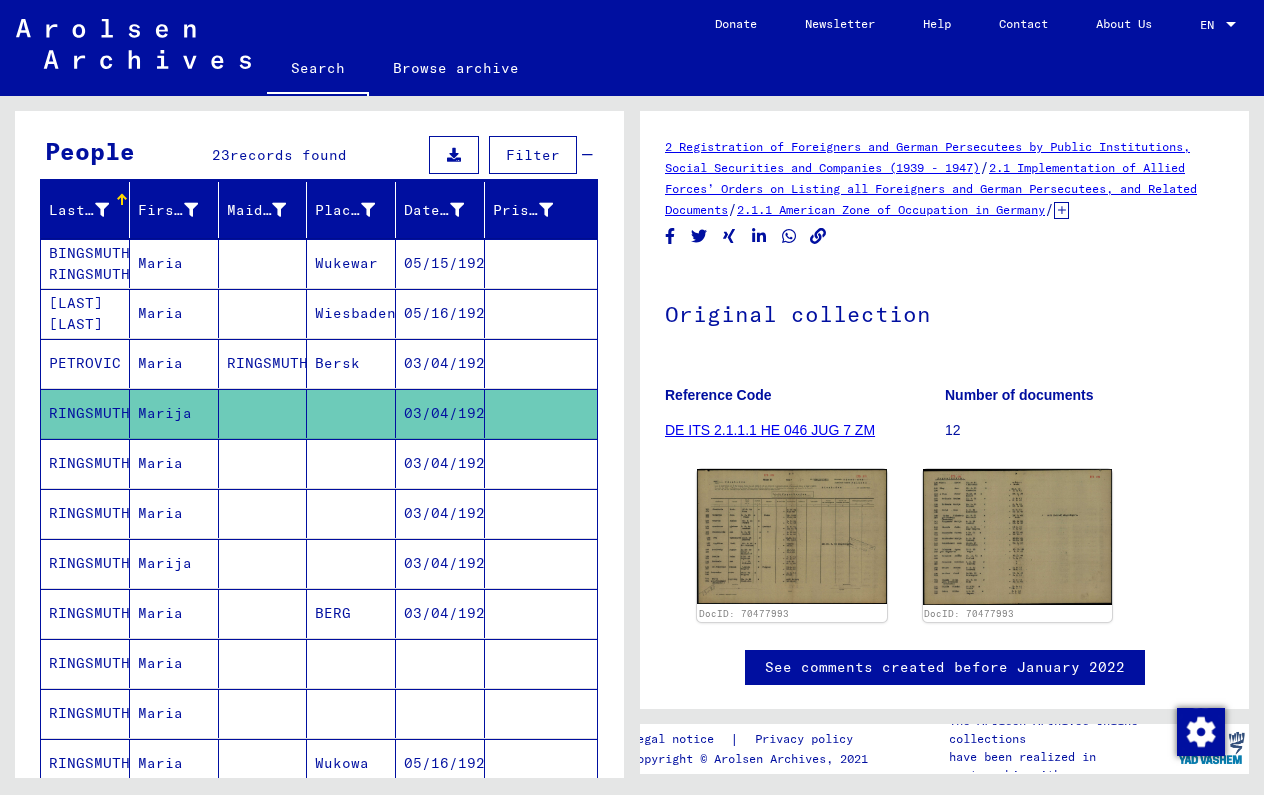 scroll, scrollTop: 0, scrollLeft: 0, axis: both 